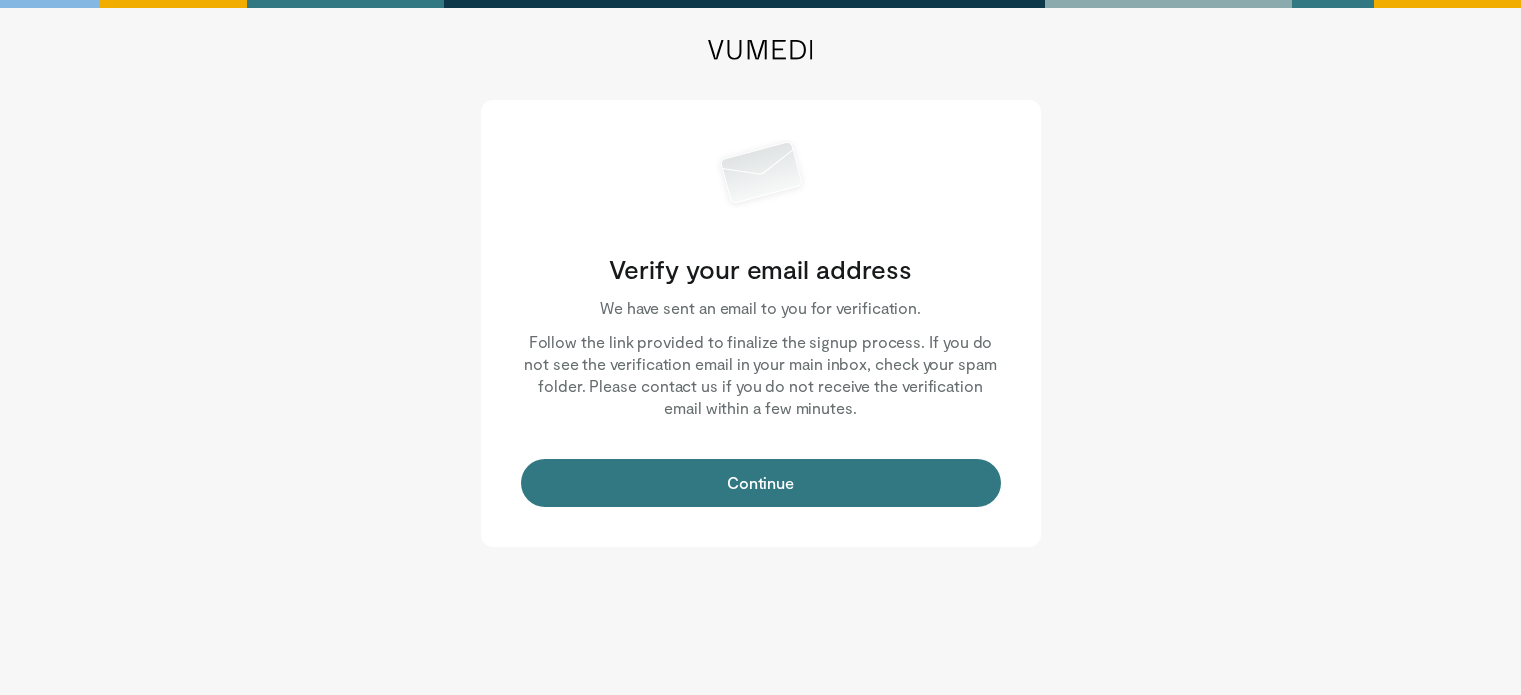 scroll, scrollTop: 0, scrollLeft: 0, axis: both 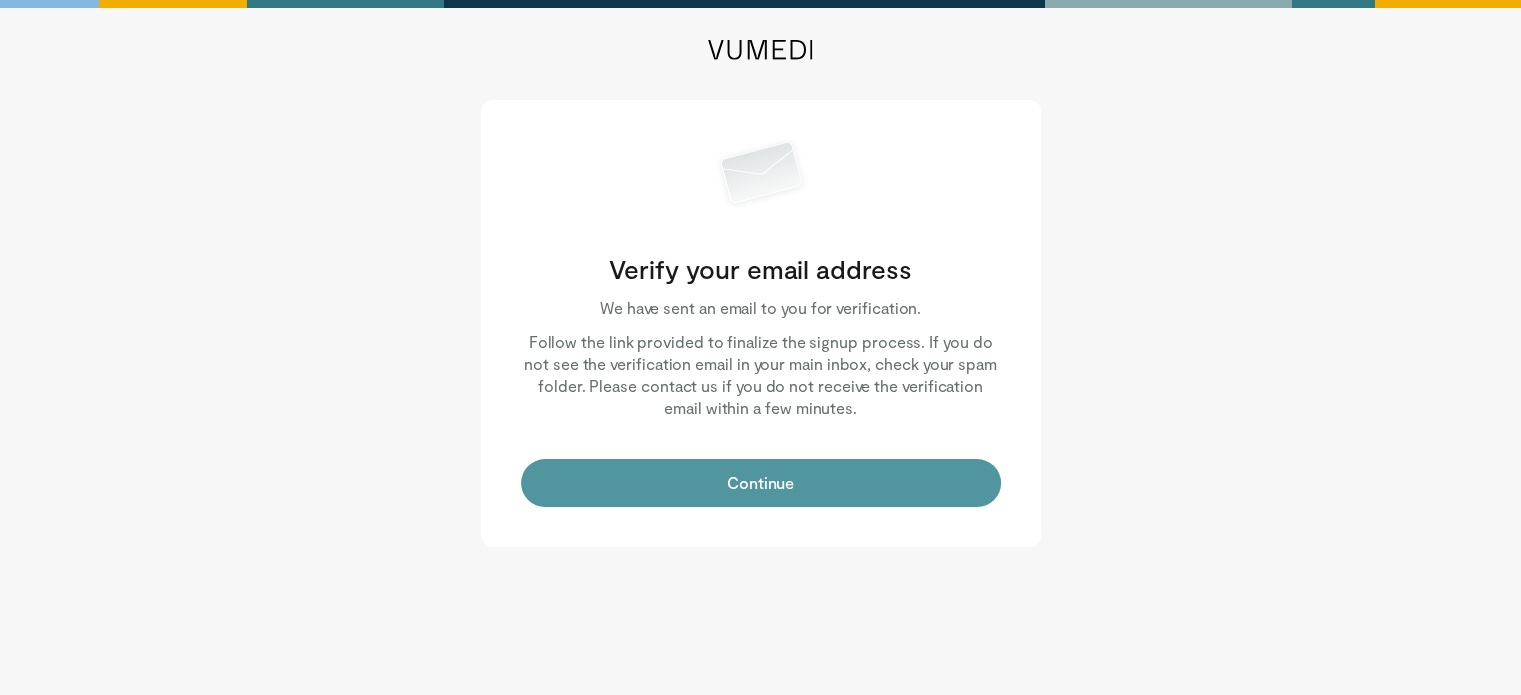 click on "Continue" at bounding box center [761, 483] 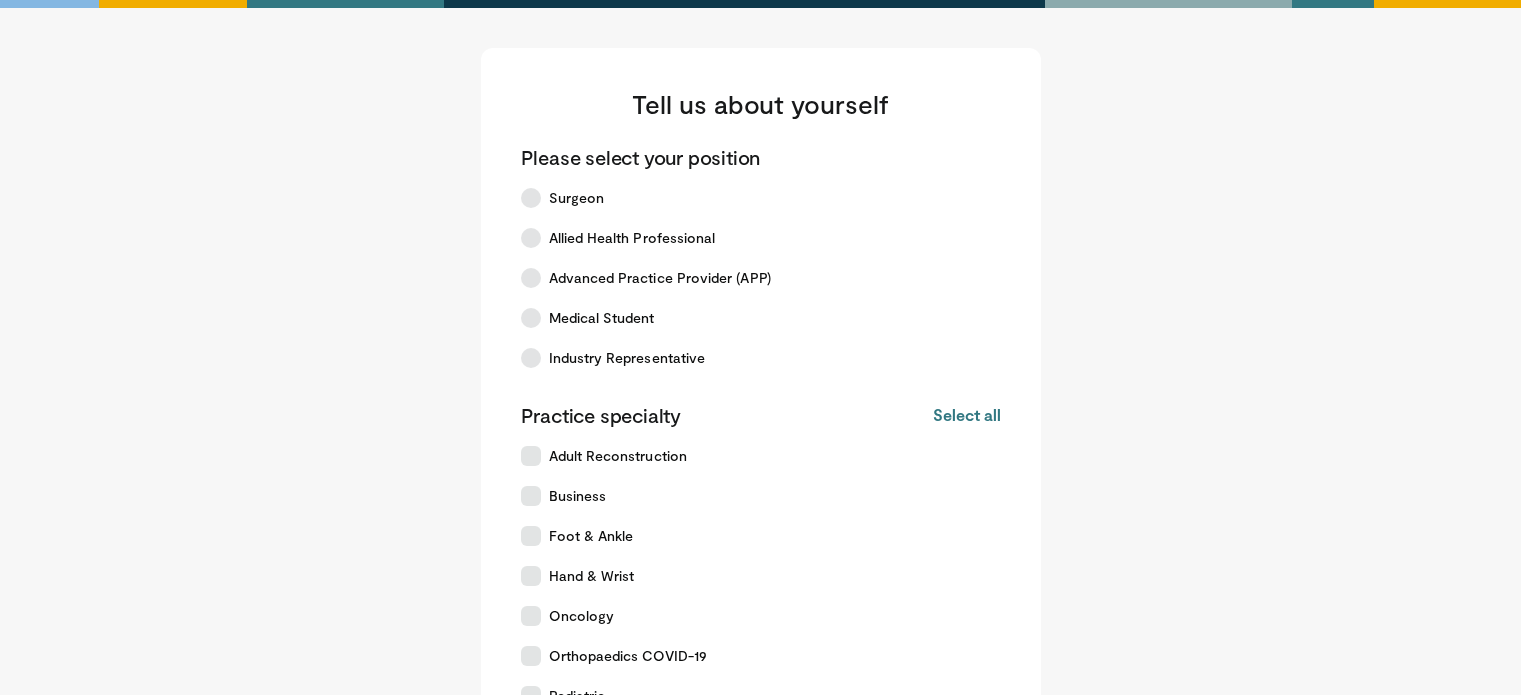 scroll, scrollTop: 0, scrollLeft: 0, axis: both 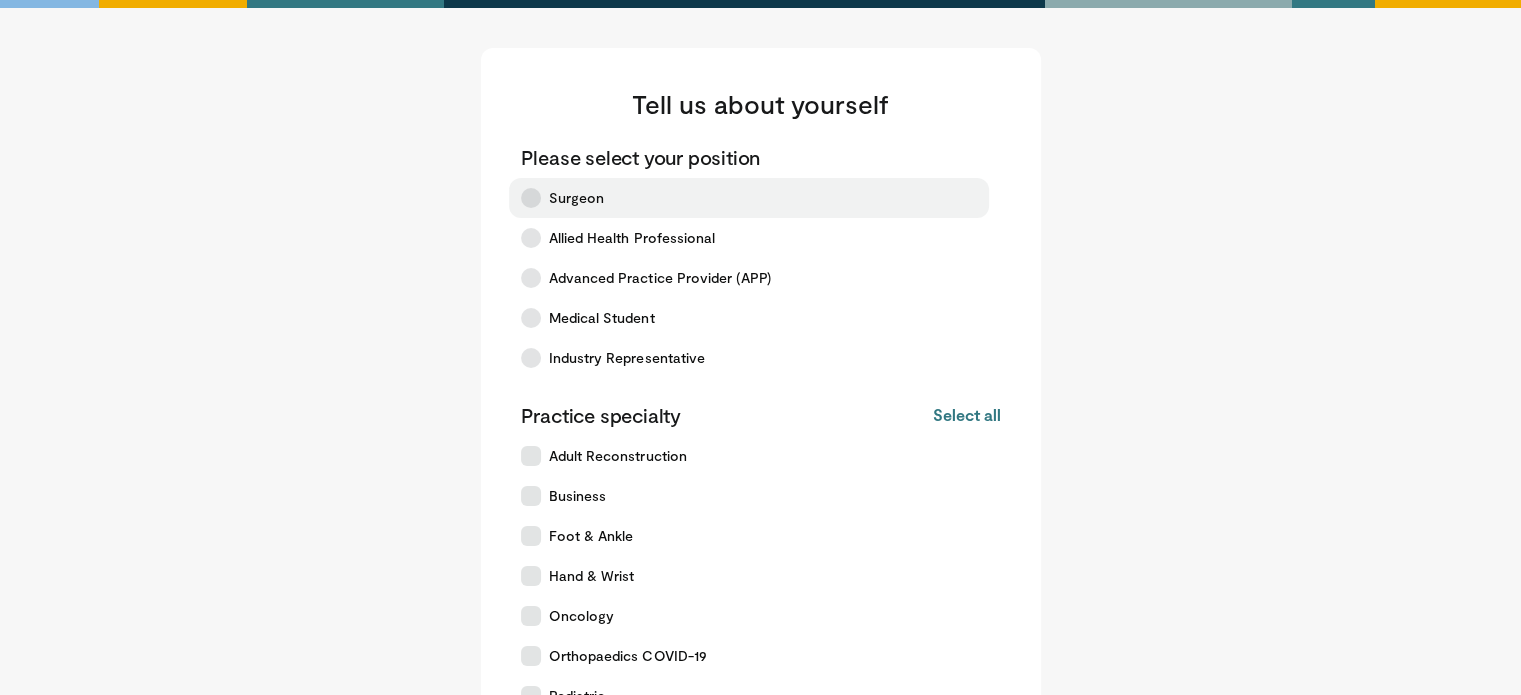 click on "Surgeon" at bounding box center (749, 198) 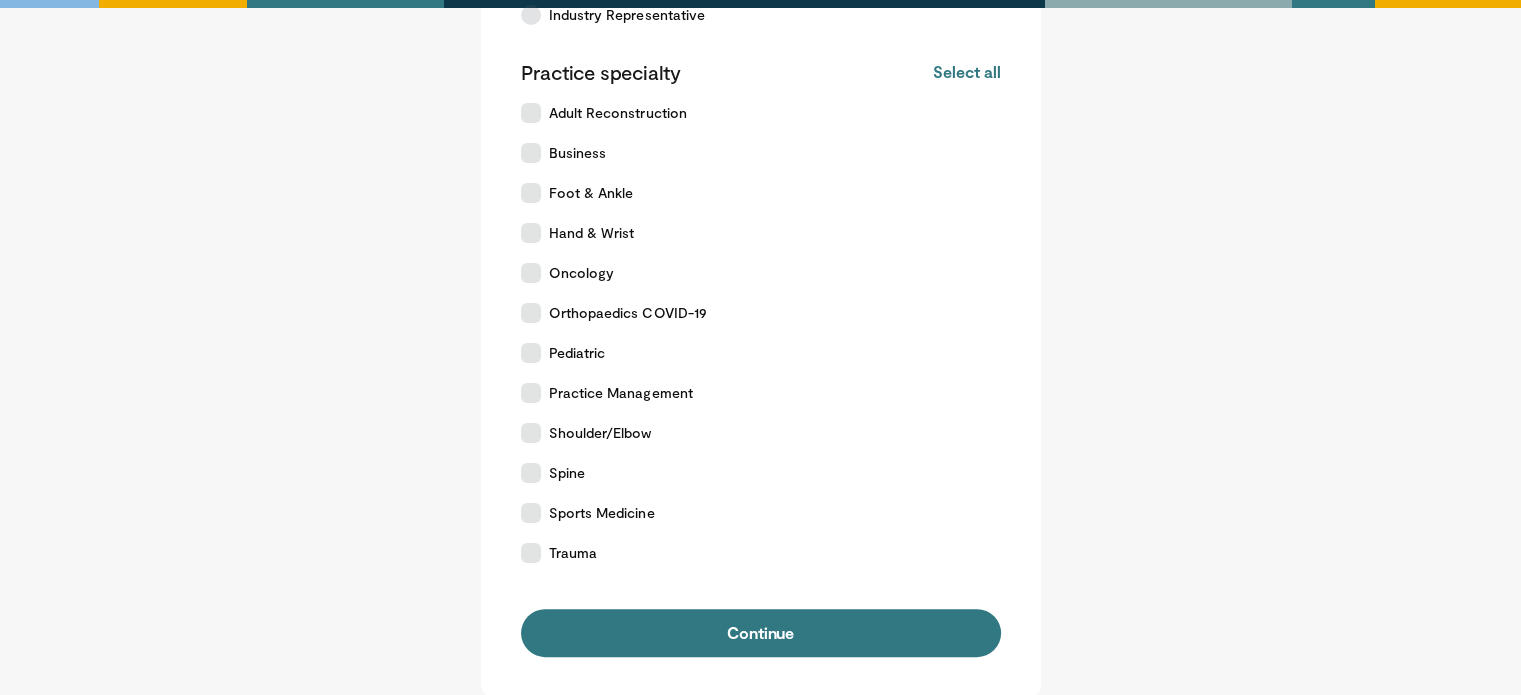 scroll, scrollTop: 346, scrollLeft: 0, axis: vertical 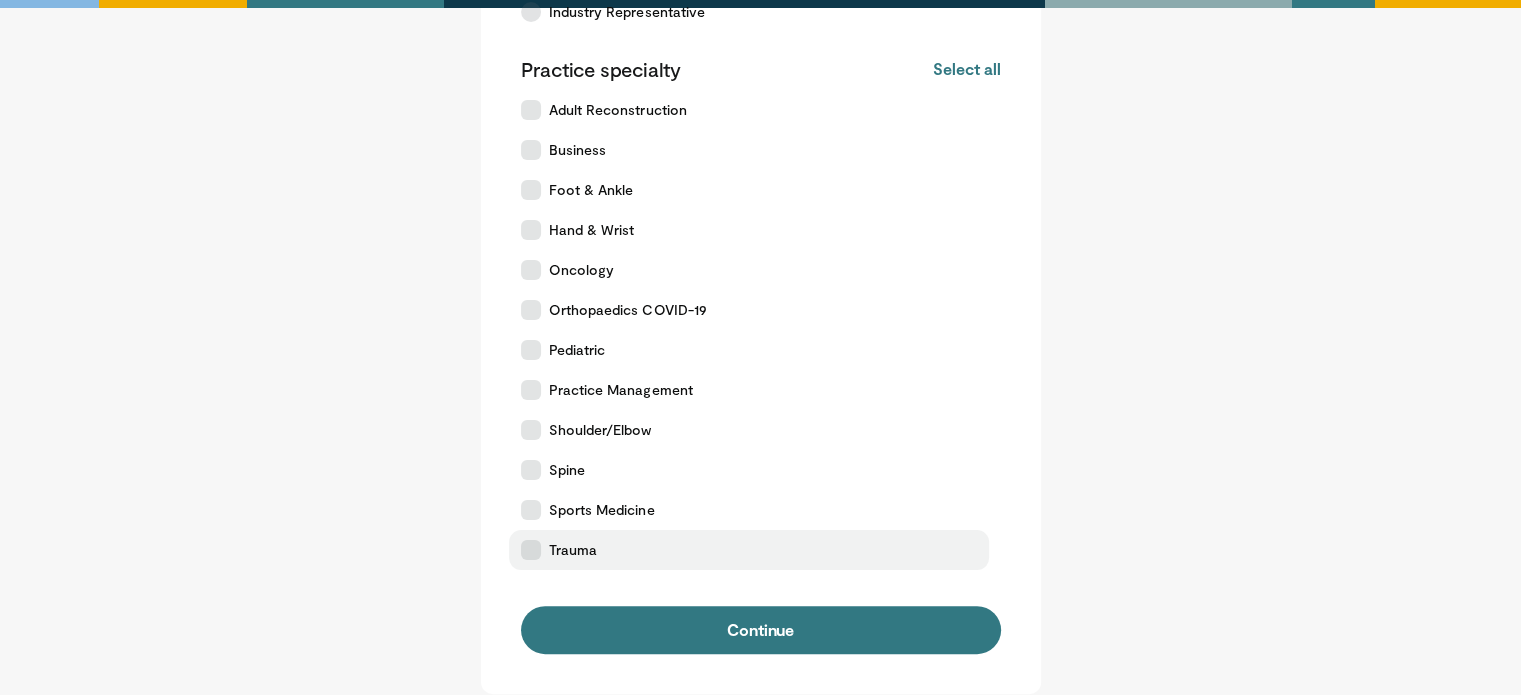 click on "Trauma" at bounding box center (749, 550) 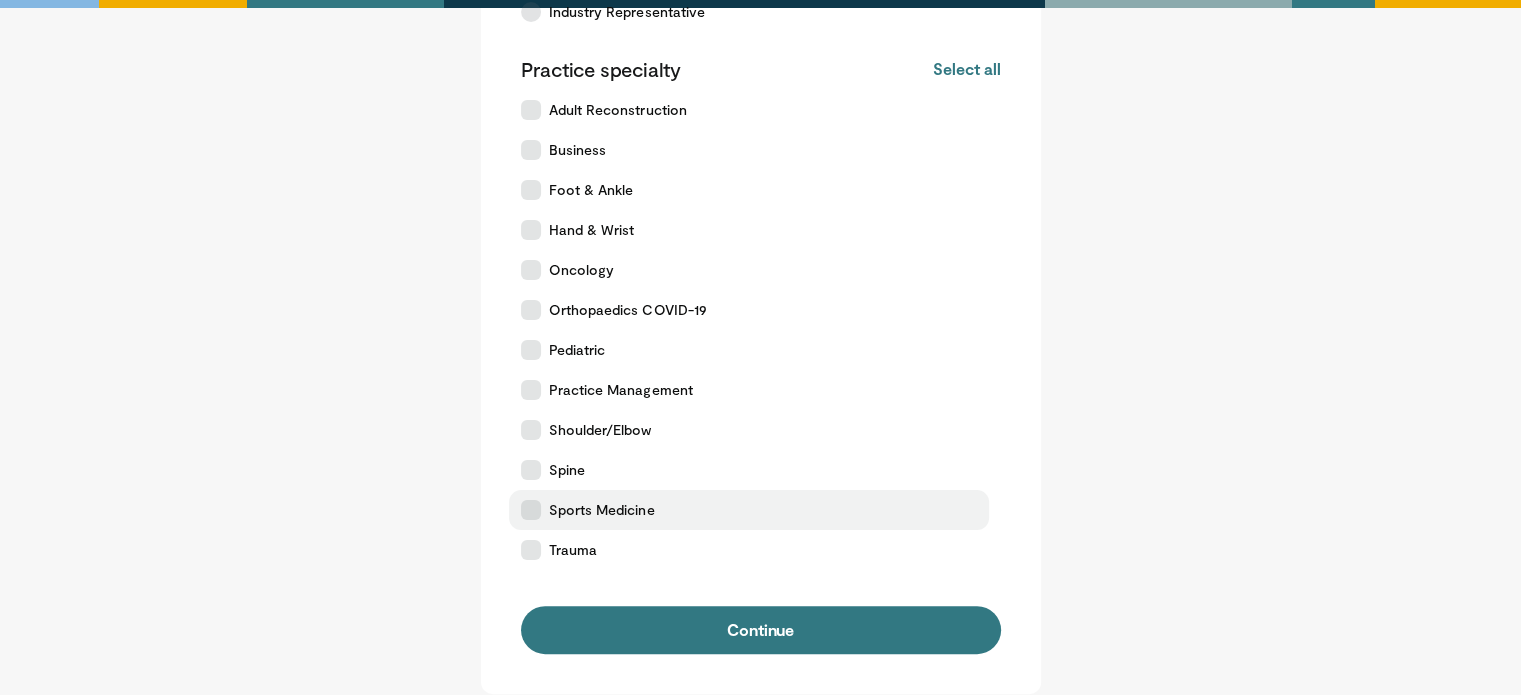 click on "Sports Medicine" at bounding box center [749, 510] 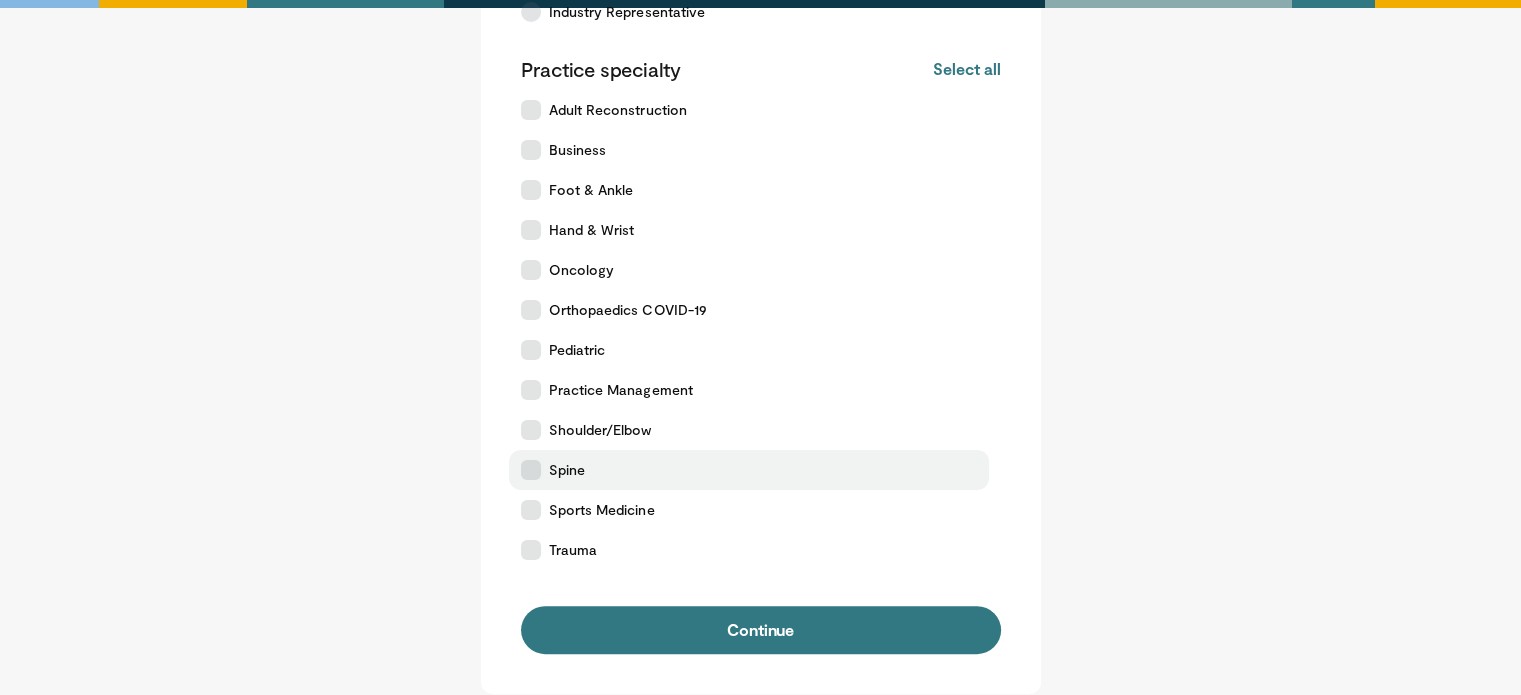 click on "Spine" at bounding box center [749, 470] 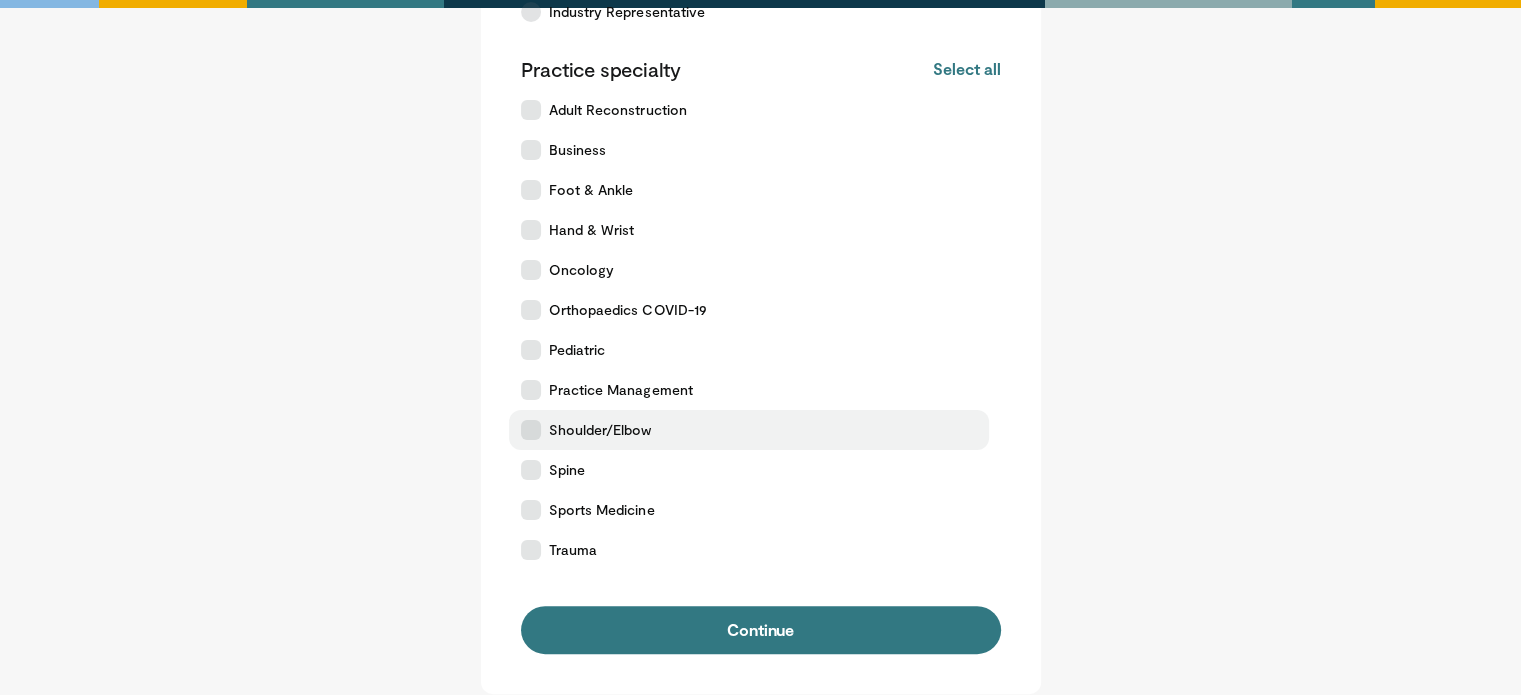 click on "Shoulder/Elbow" at bounding box center (749, 430) 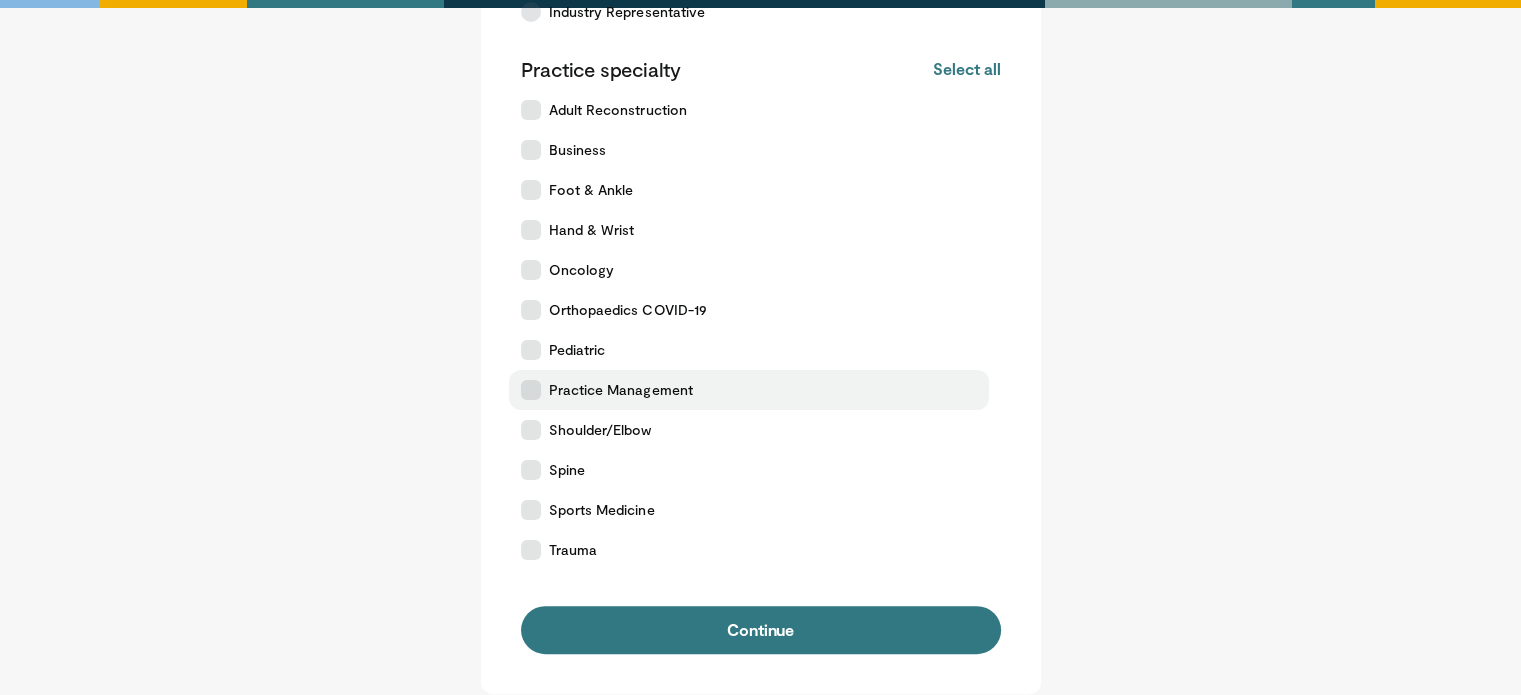 click on "Practice Management" at bounding box center (749, 390) 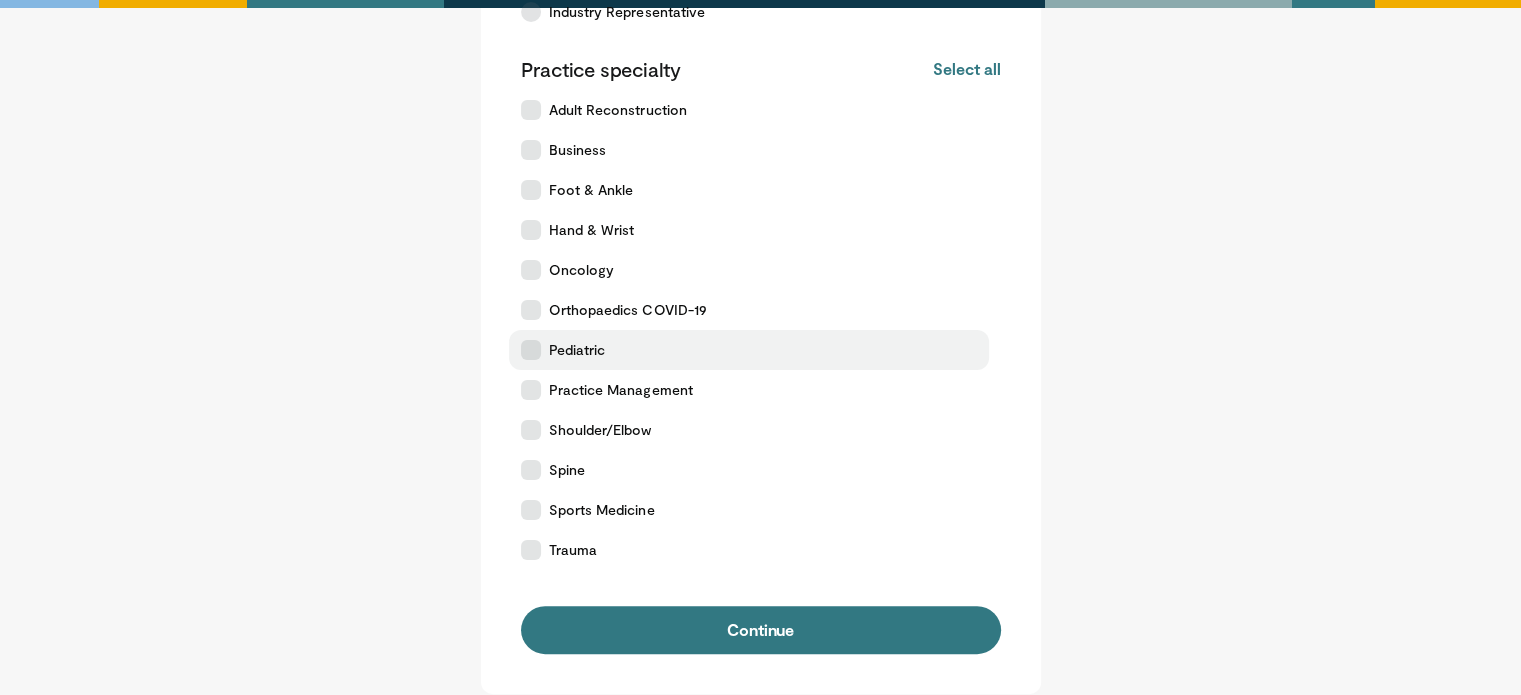 click on "Pediatric" at bounding box center [749, 350] 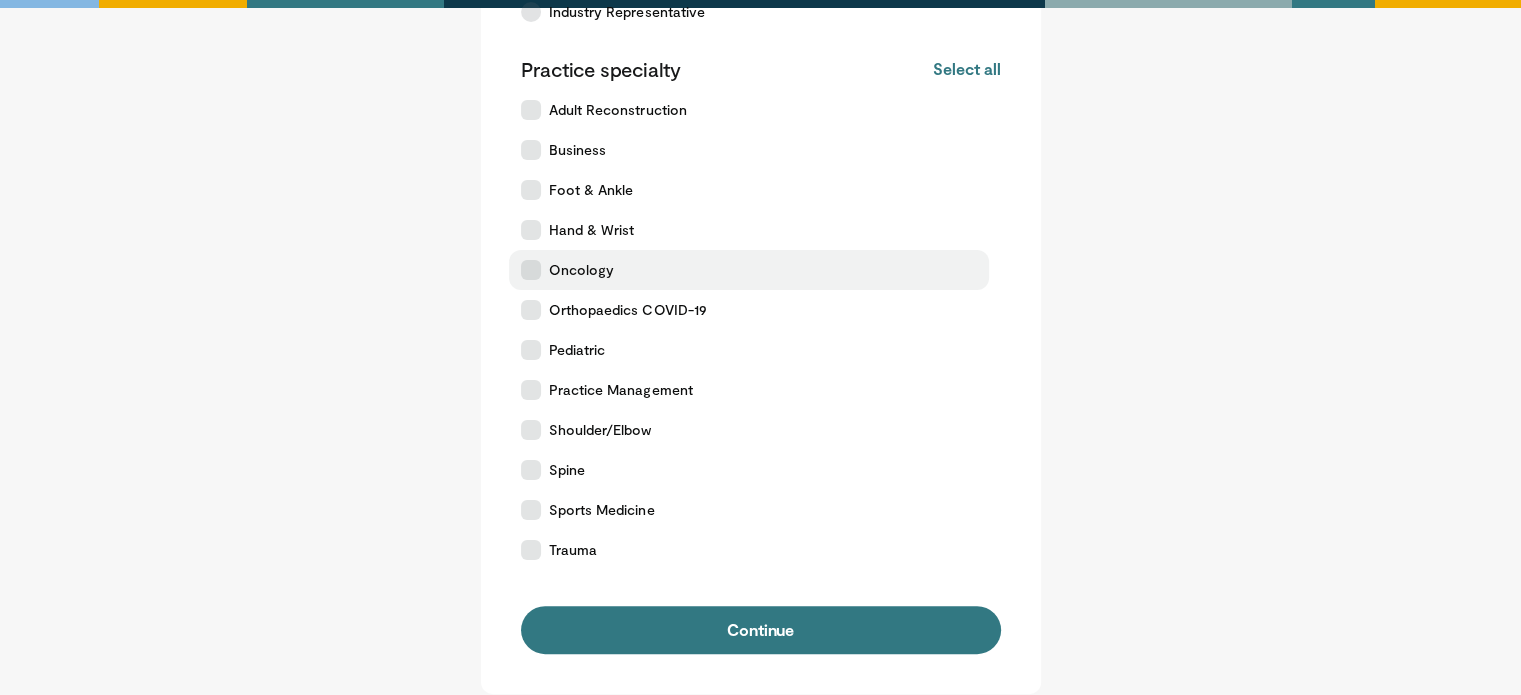 click on "Oncology" at bounding box center (749, 270) 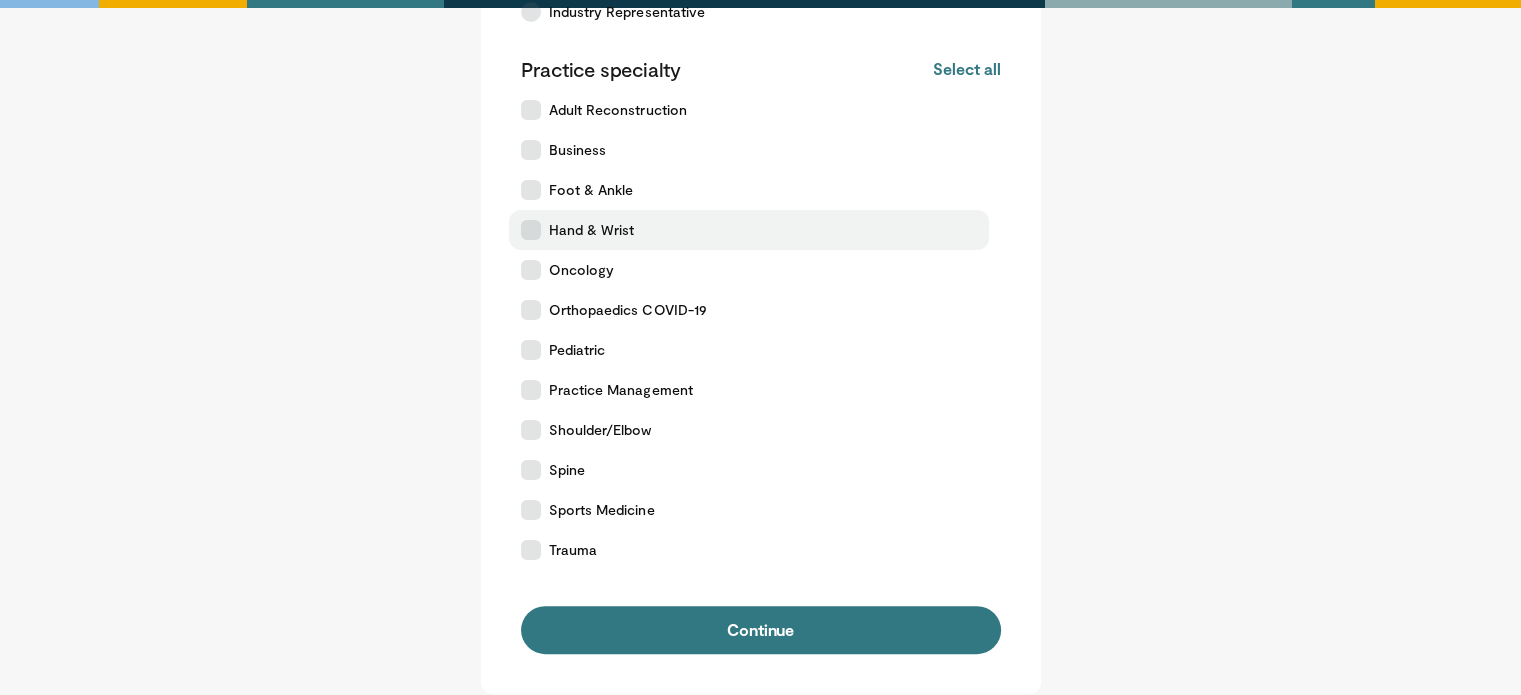 click on "Hand & Wrist" at bounding box center (749, 230) 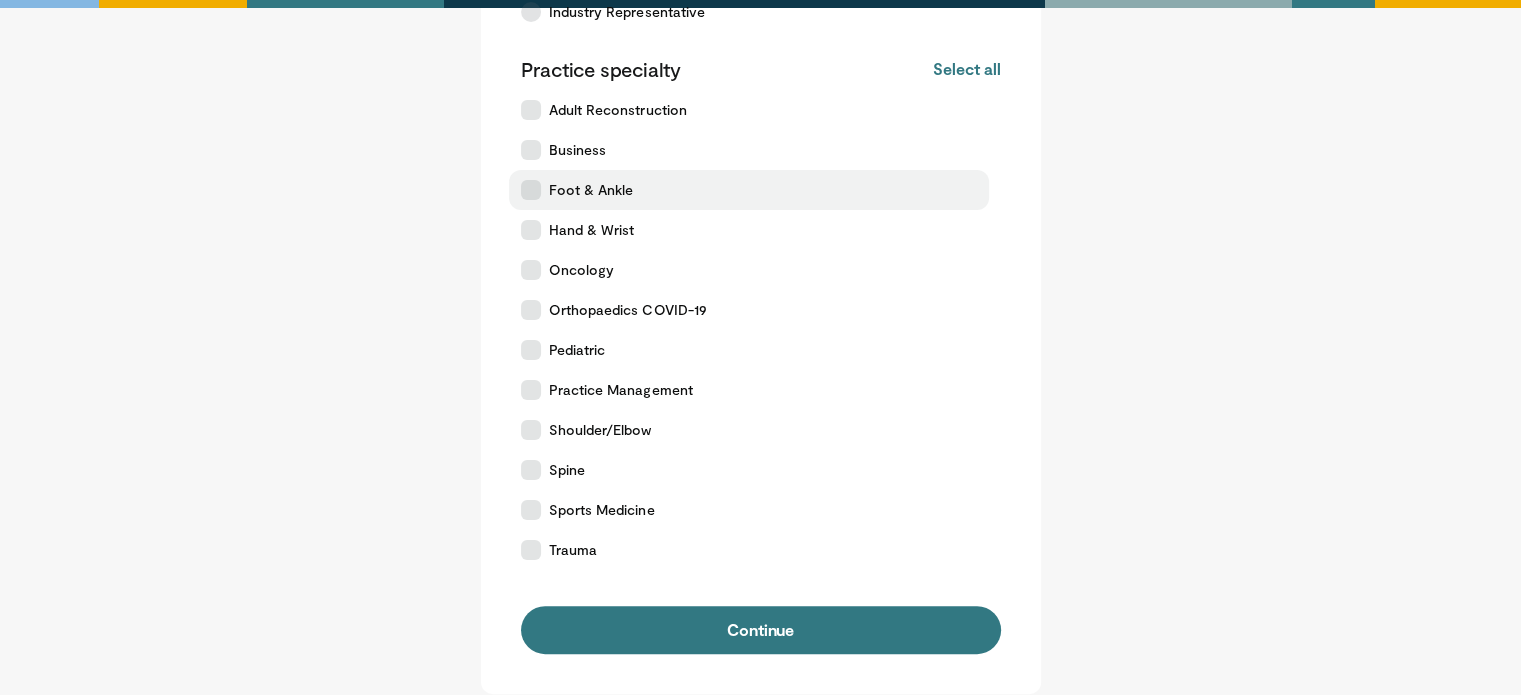 click on "Foot & Ankle" at bounding box center [749, 190] 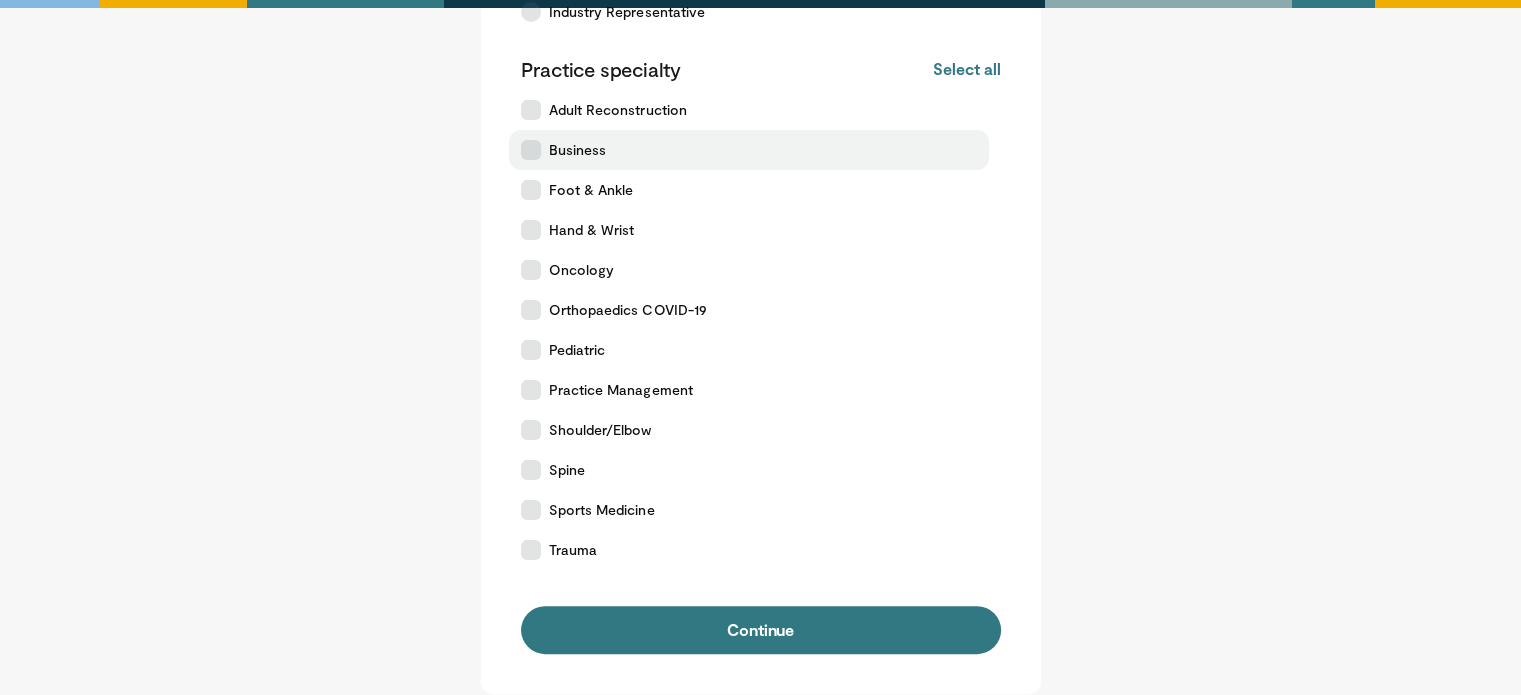 click on "Business" at bounding box center (749, 150) 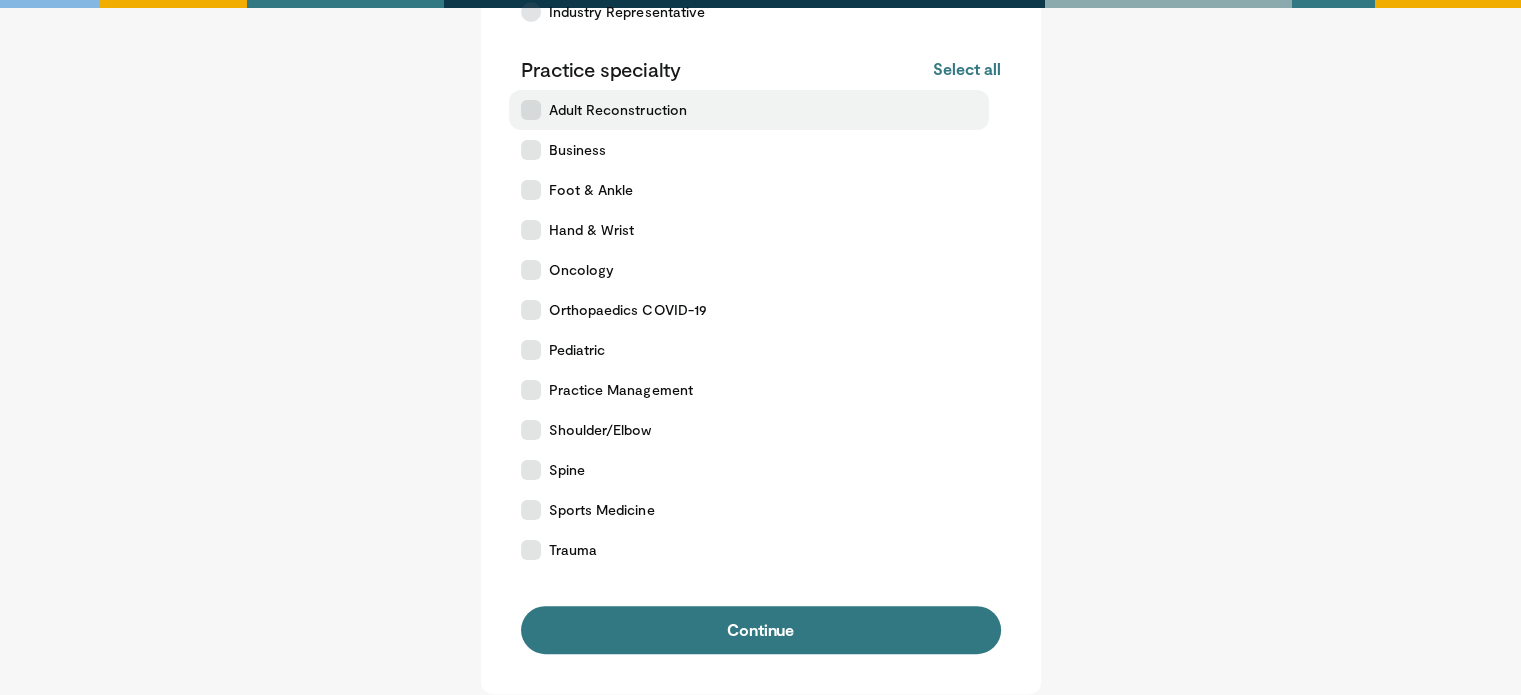 click on "Adult Reconstruction" at bounding box center [749, 110] 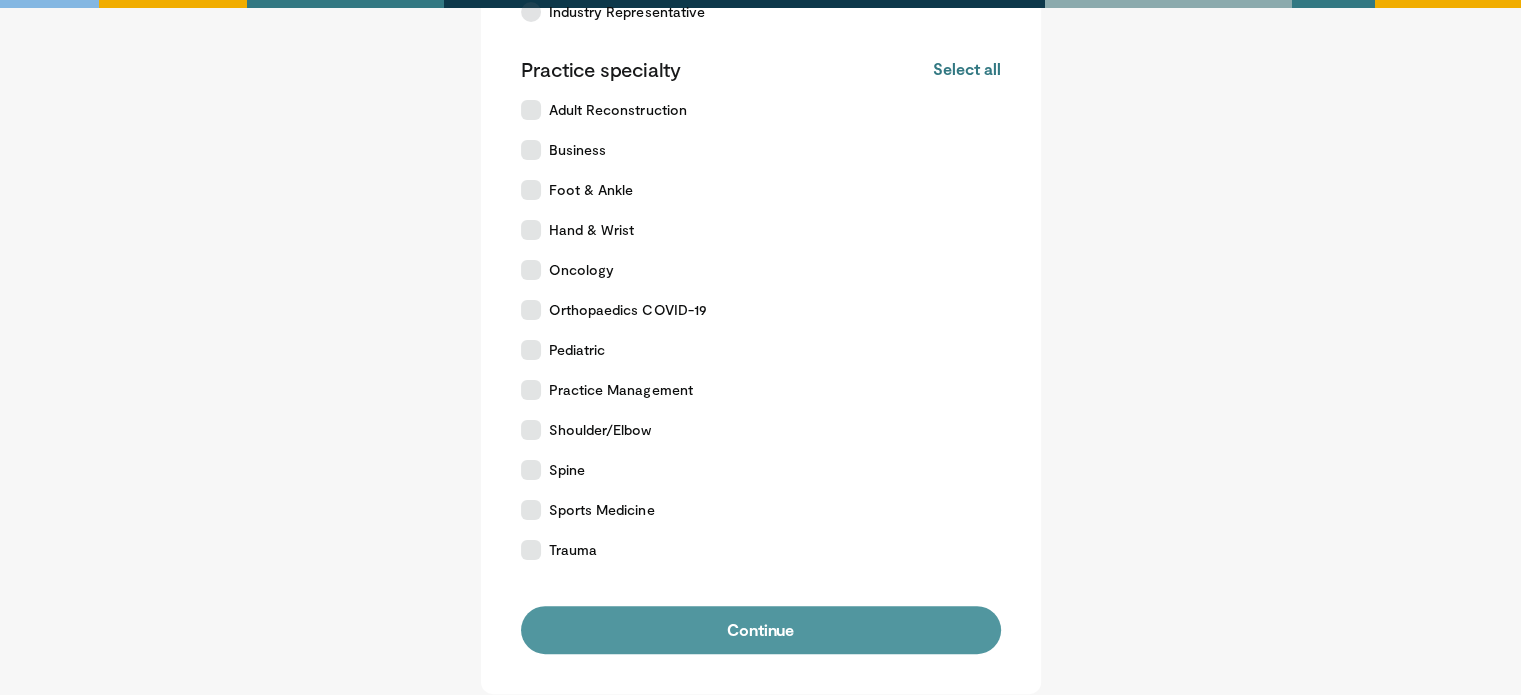 scroll, scrollTop: 543, scrollLeft: 0, axis: vertical 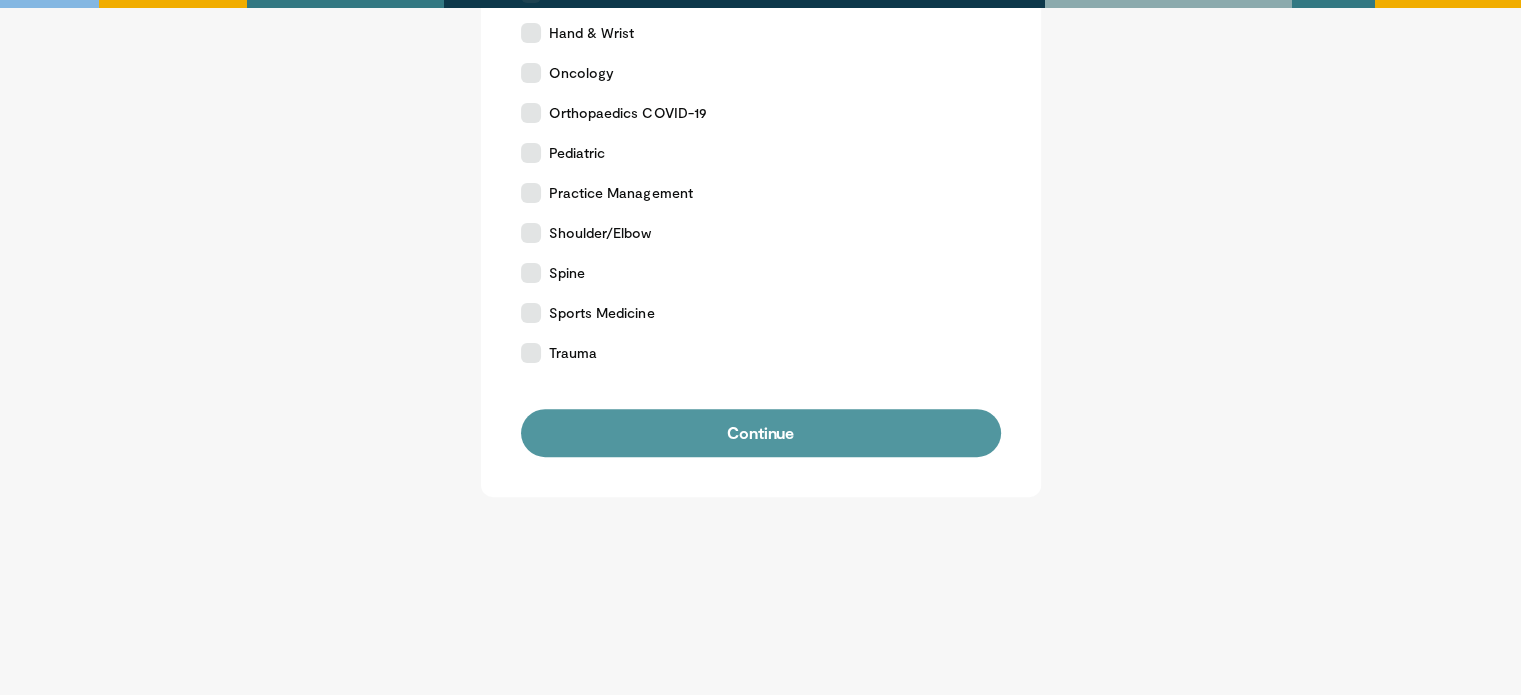 click on "Continue" at bounding box center [761, 433] 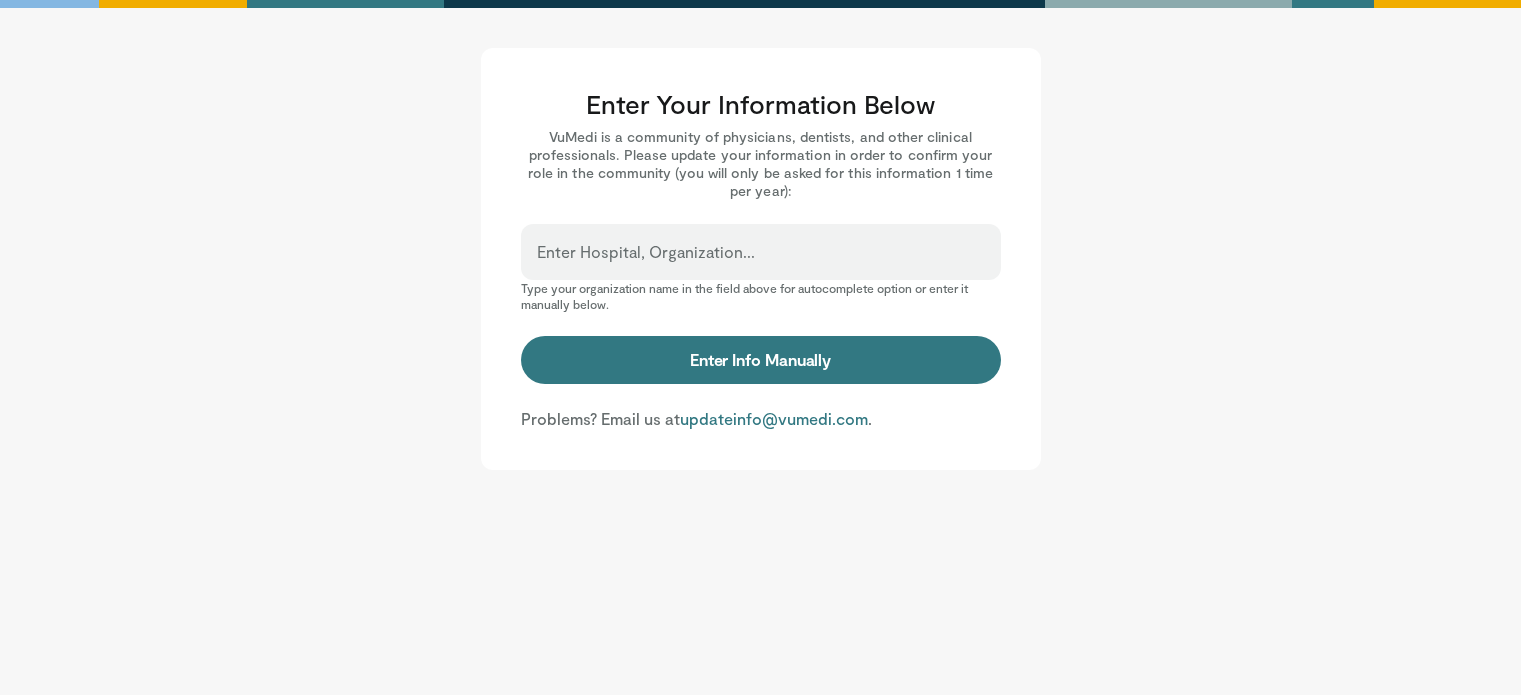 scroll, scrollTop: 0, scrollLeft: 0, axis: both 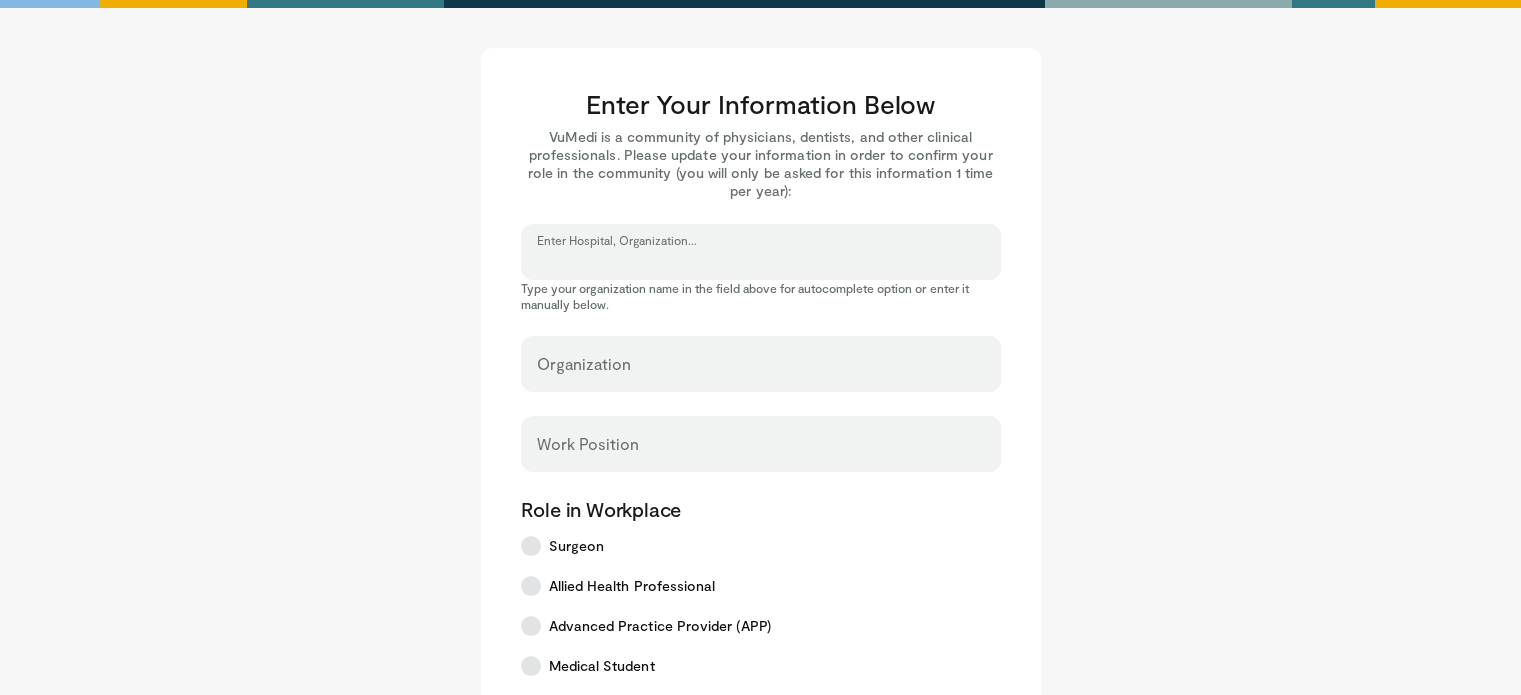 click on "Enter Hospital, Organization..." at bounding box center [761, 261] 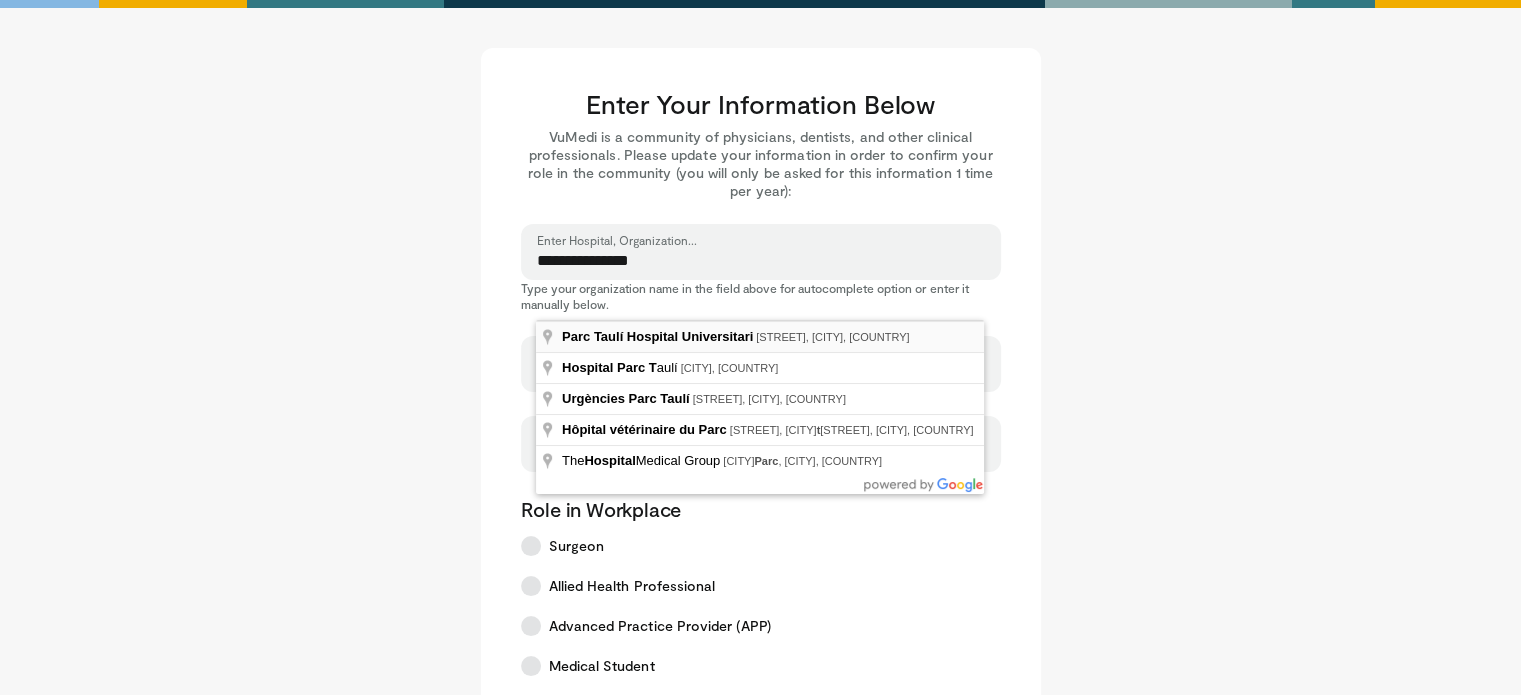 type on "**********" 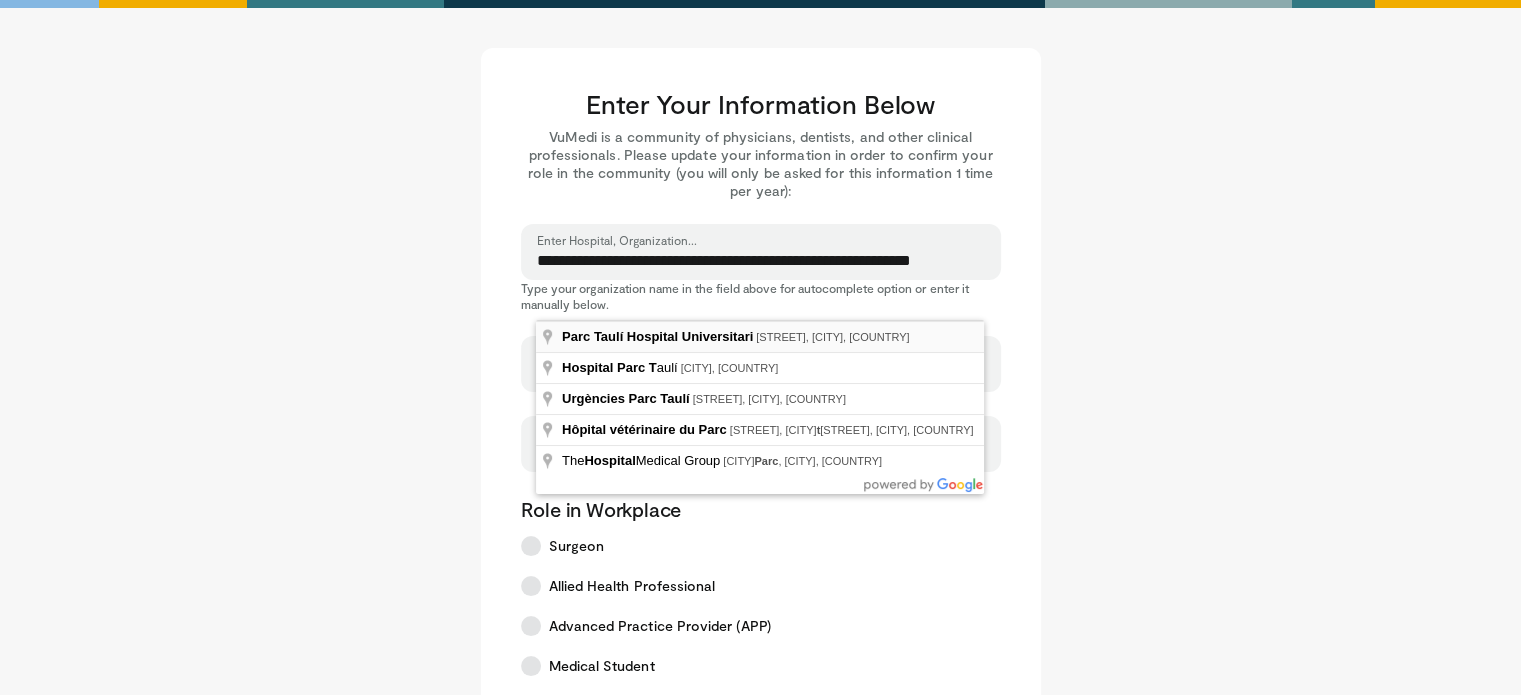 type on "**********" 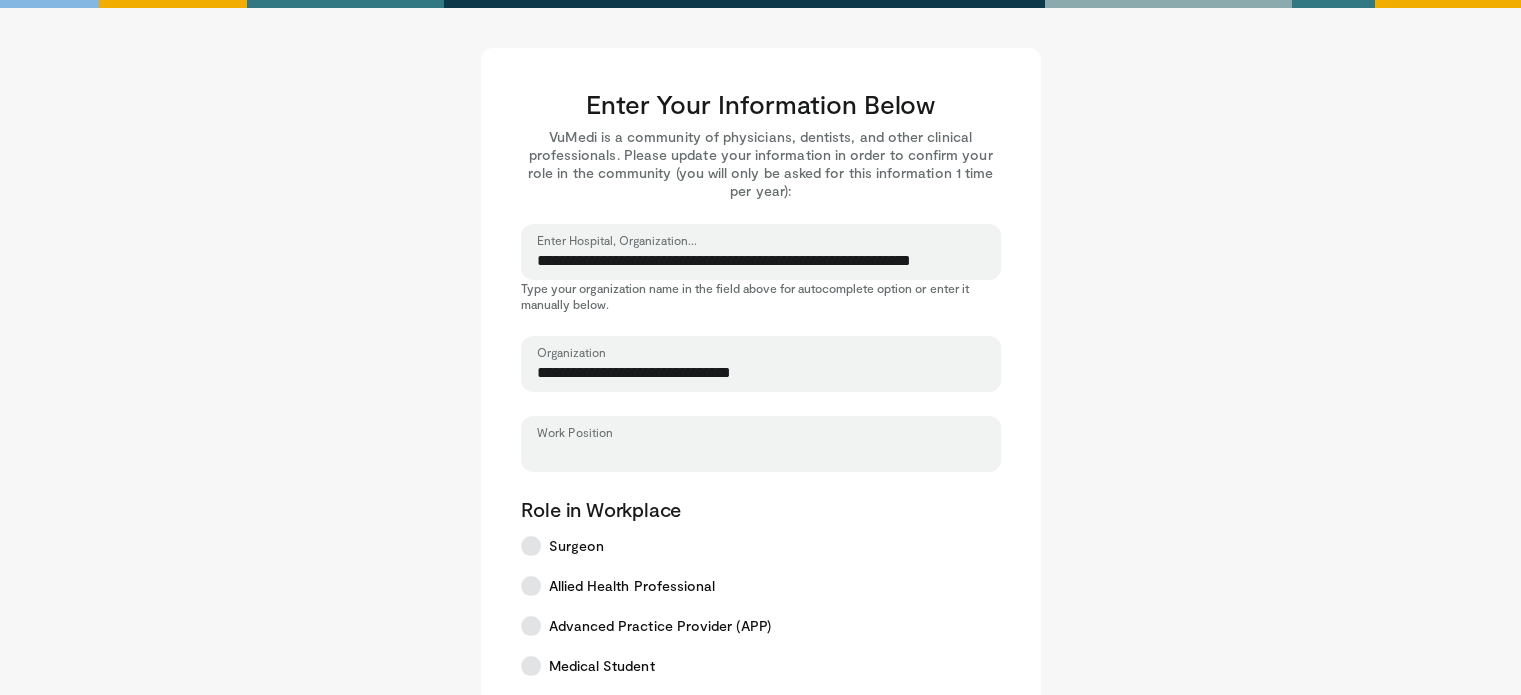 click on "Work Position" at bounding box center [761, 453] 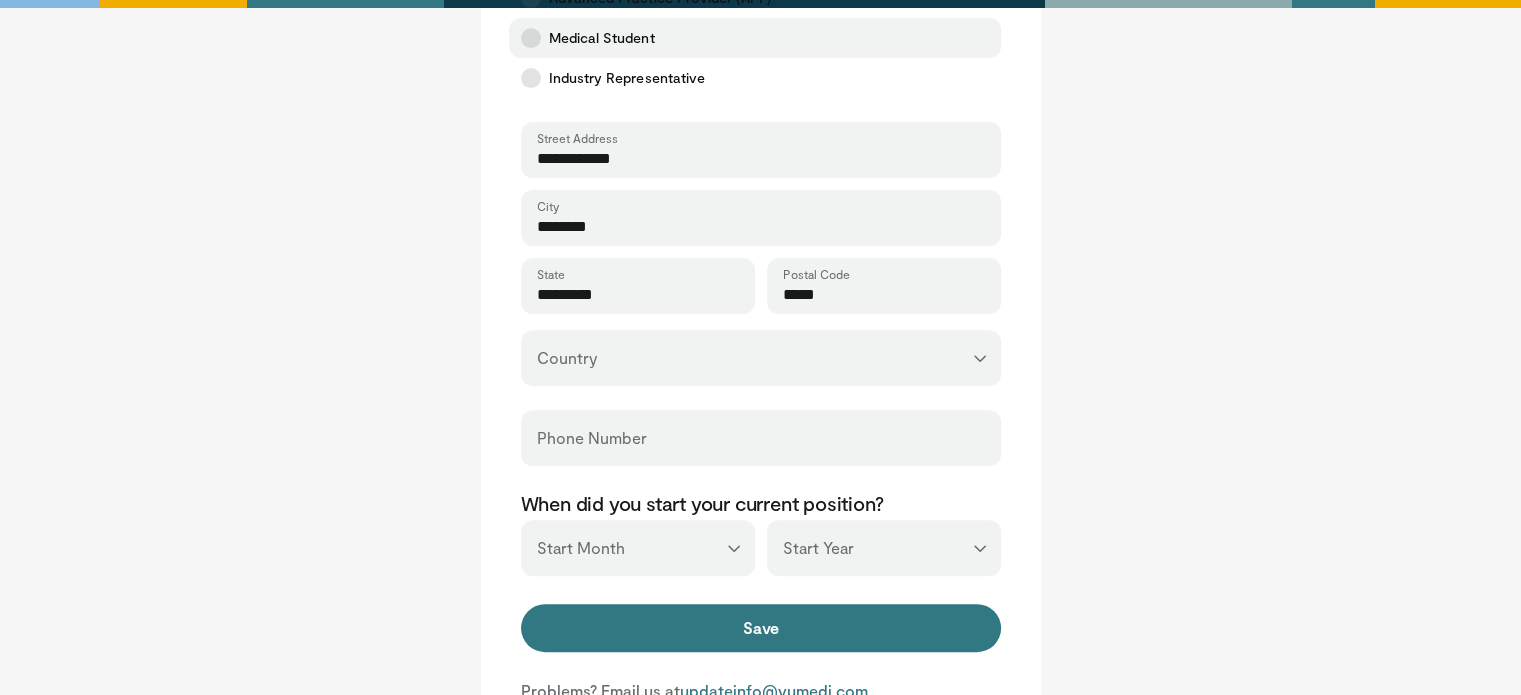 scroll, scrollTop: 628, scrollLeft: 0, axis: vertical 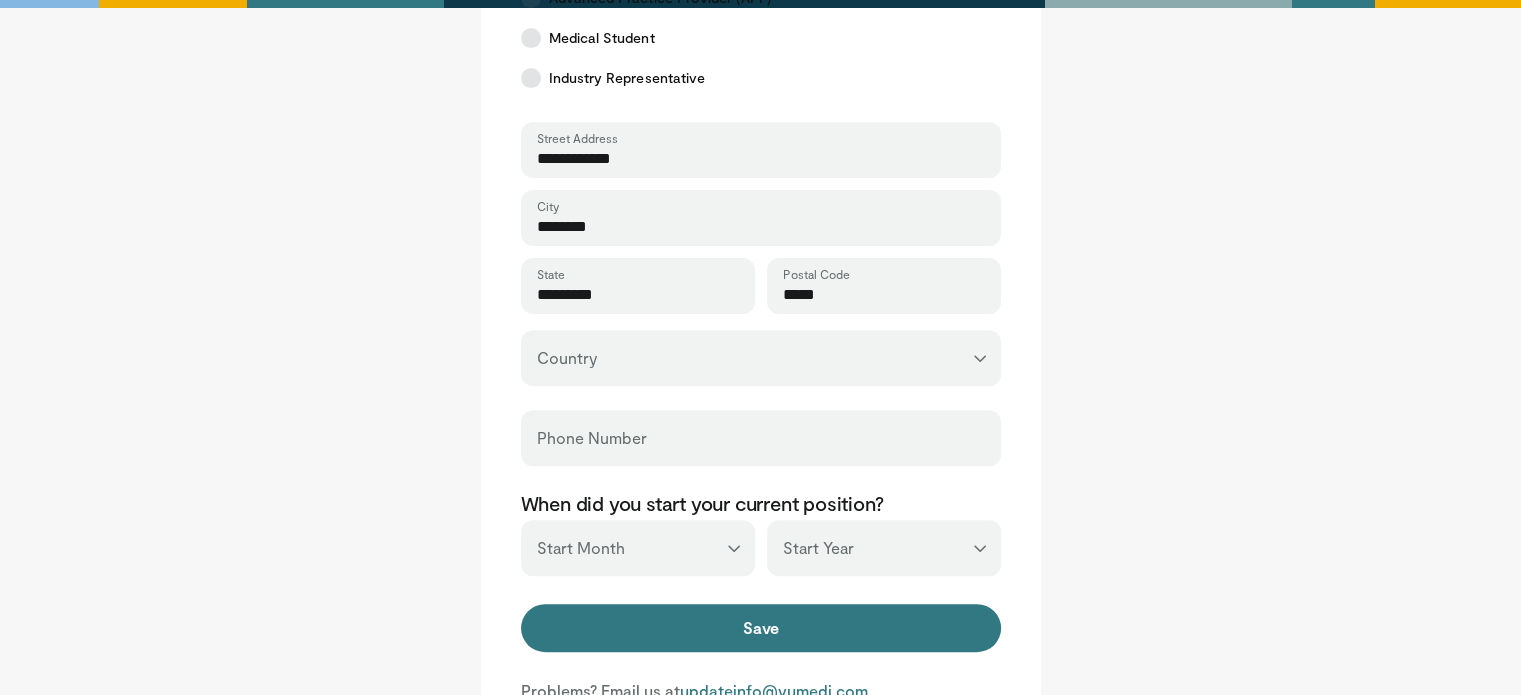 type on "******" 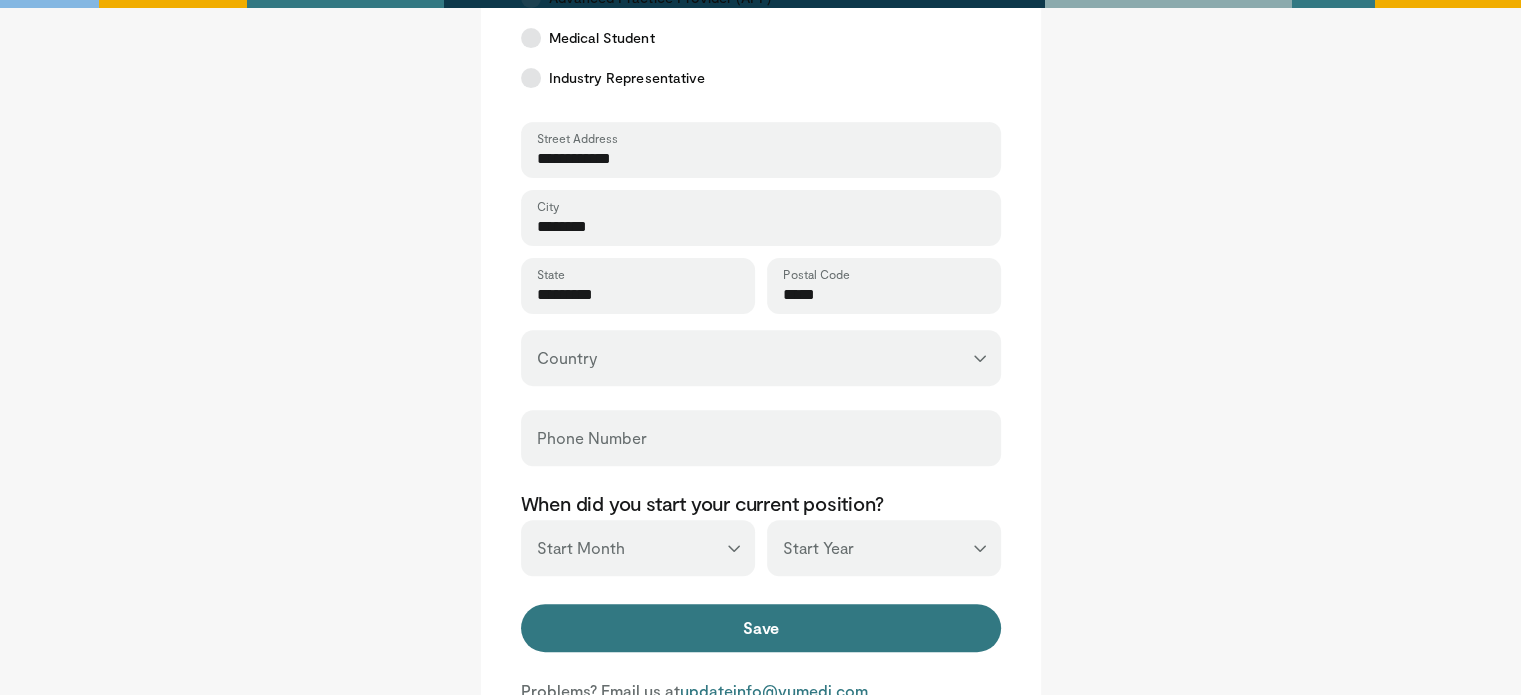 select on "**" 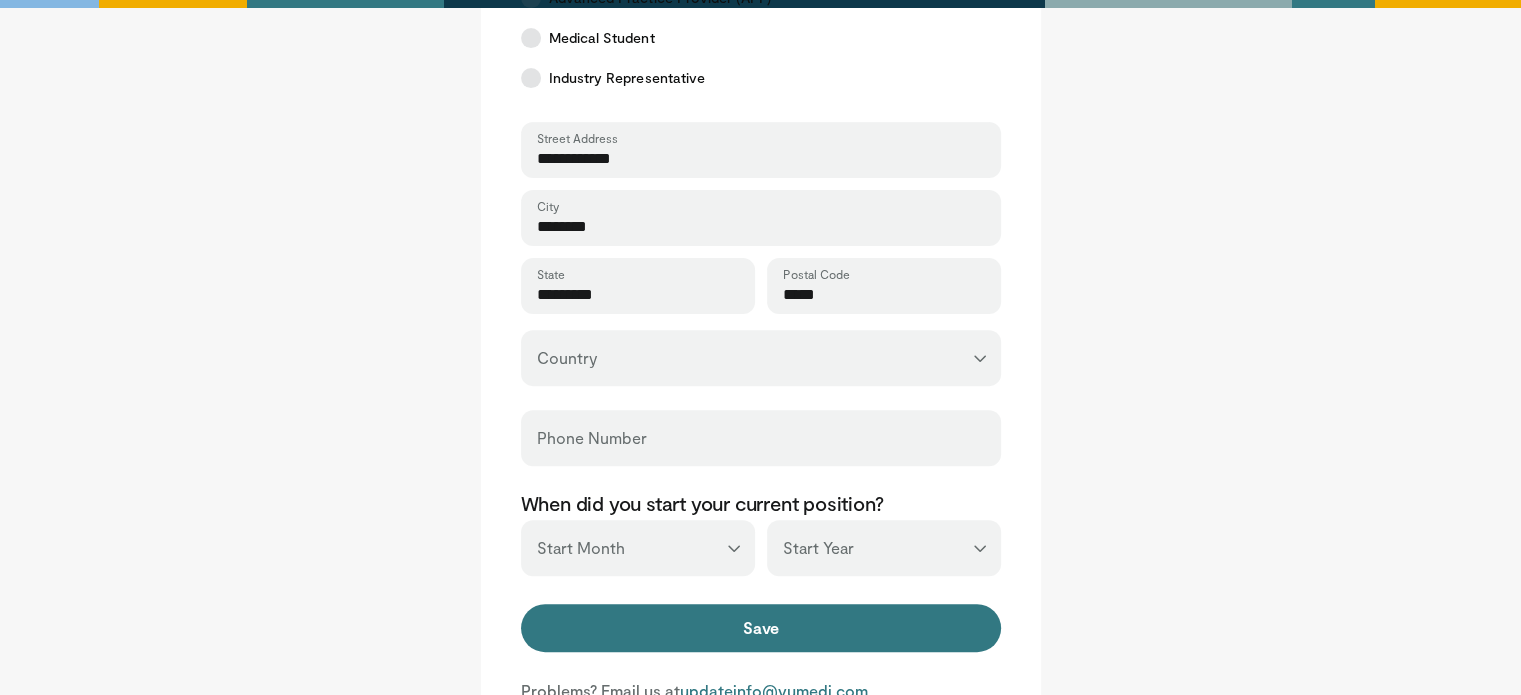 click on "**********" at bounding box center (761, 358) 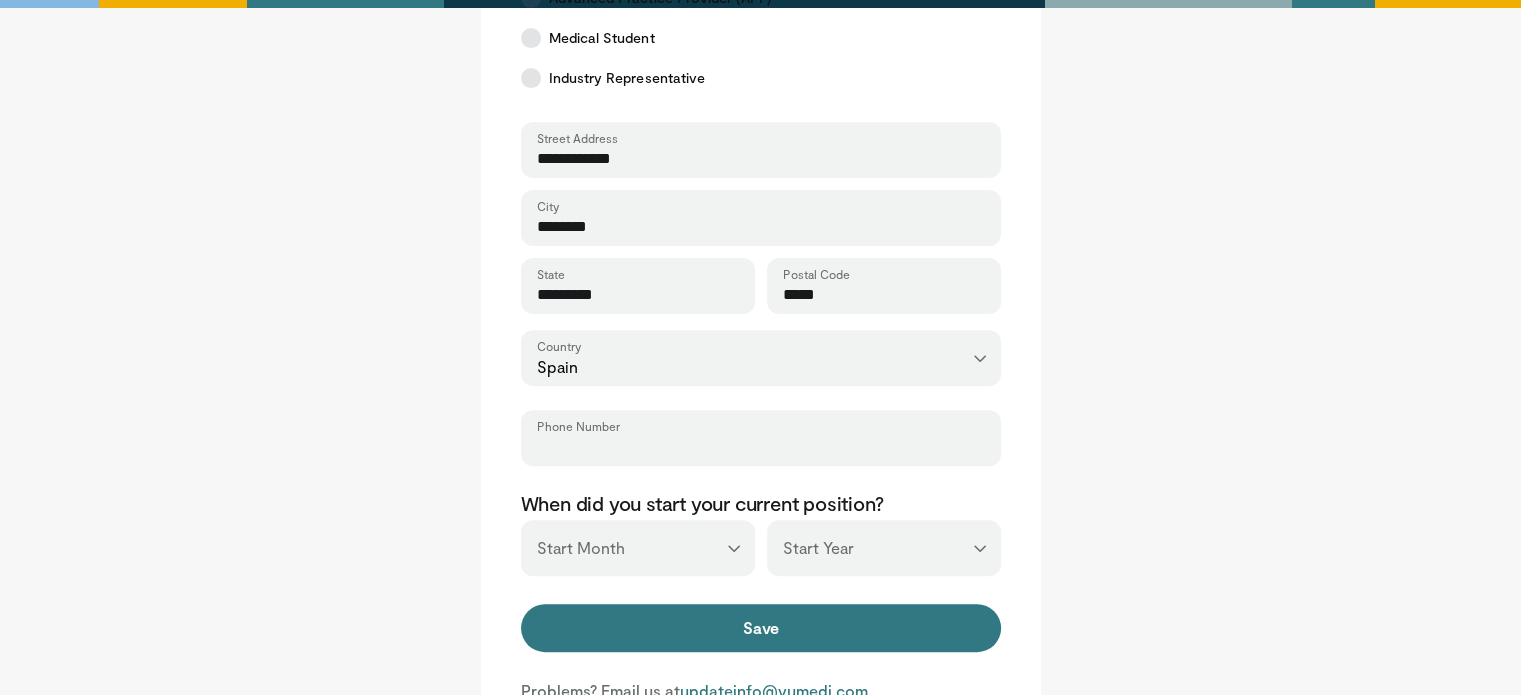 click on "Phone Number" at bounding box center [761, 447] 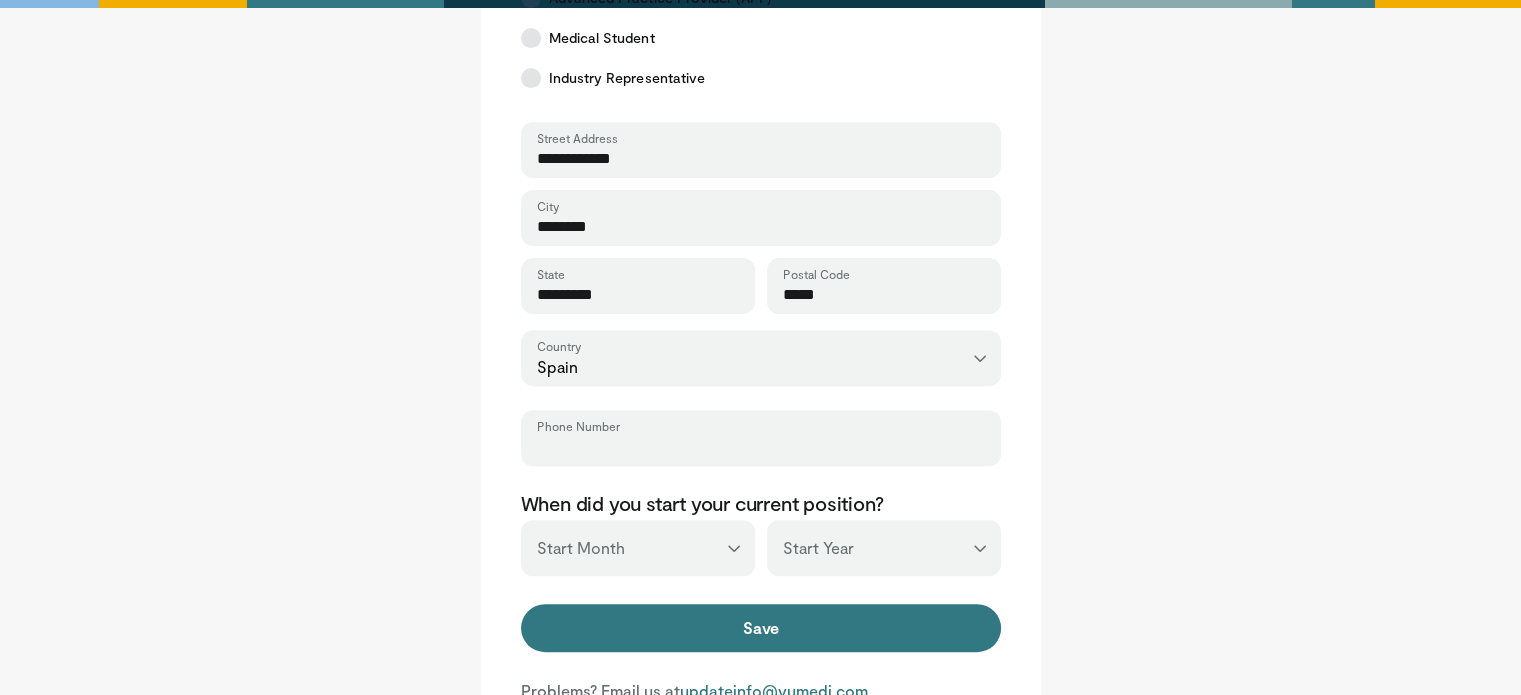 type on "*********" 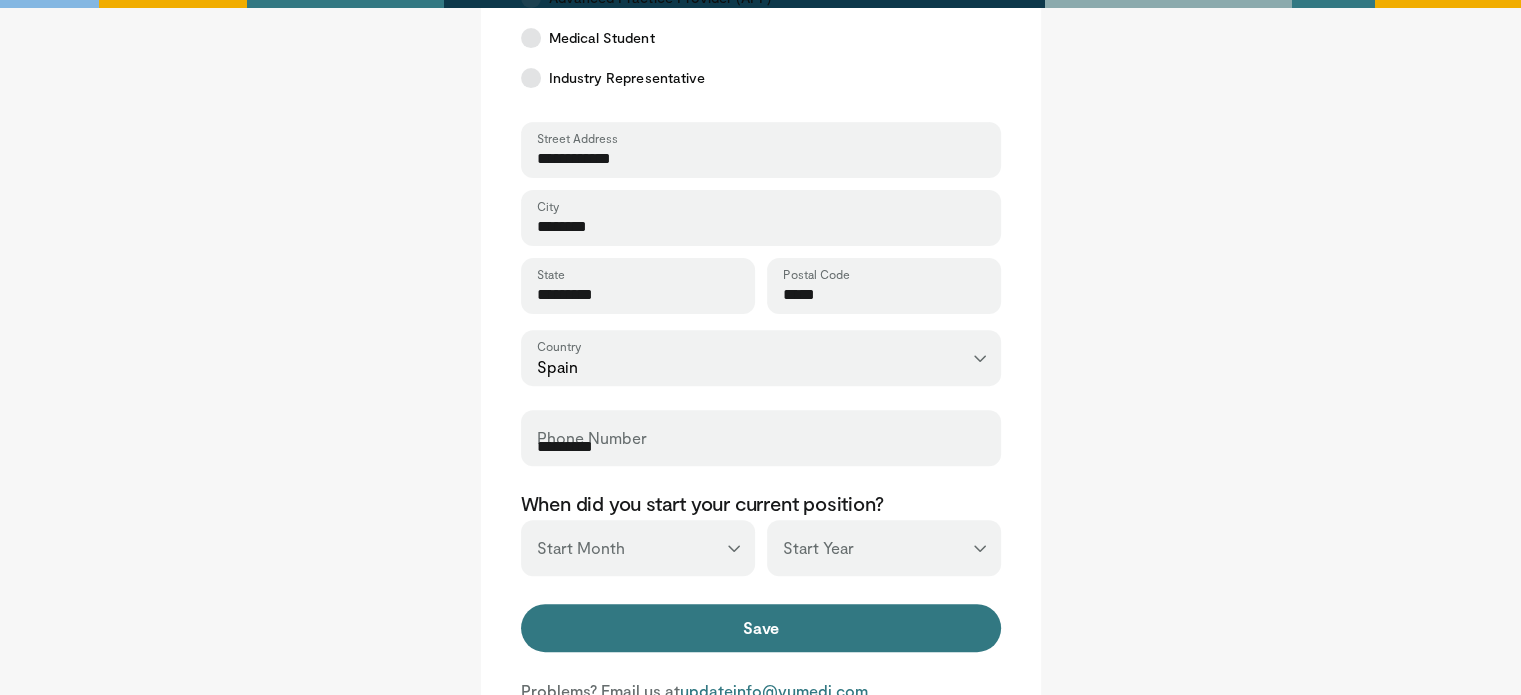 type on "**********" 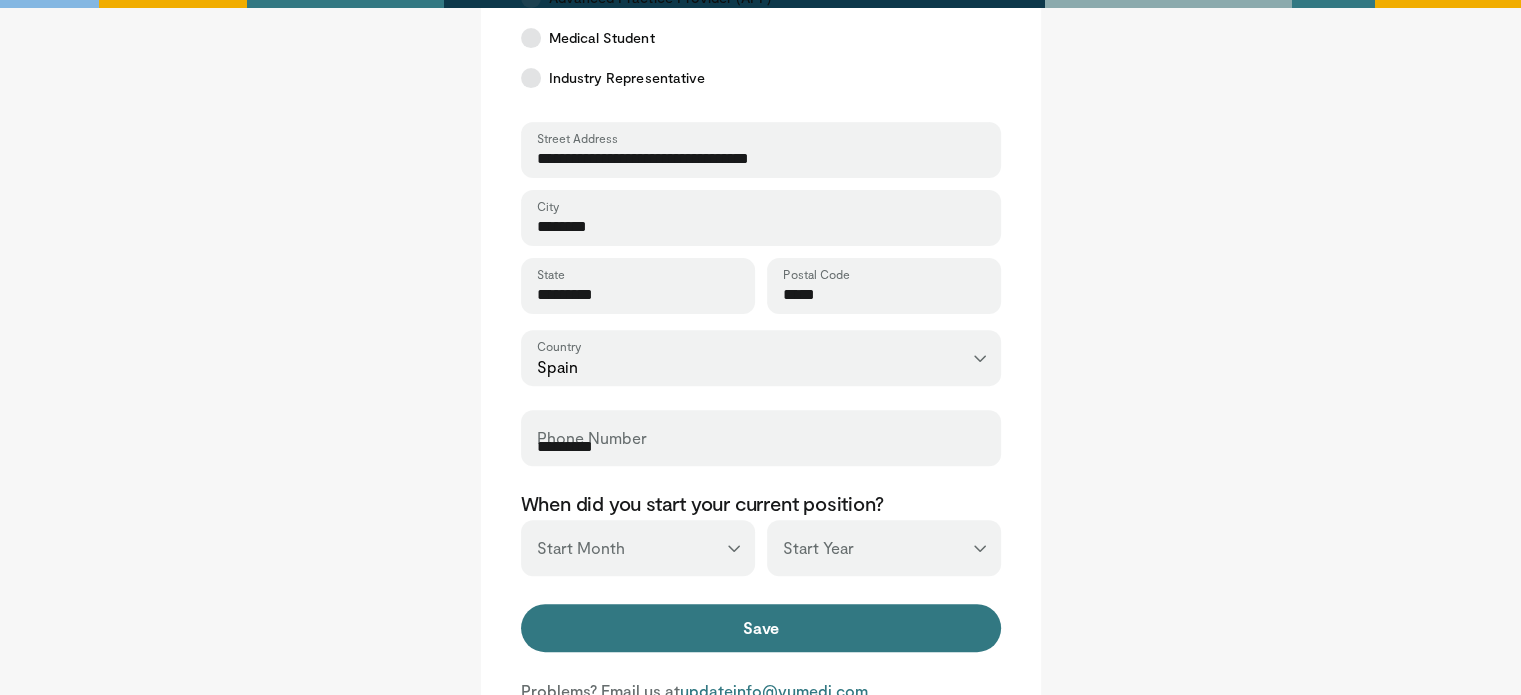 type on "*******" 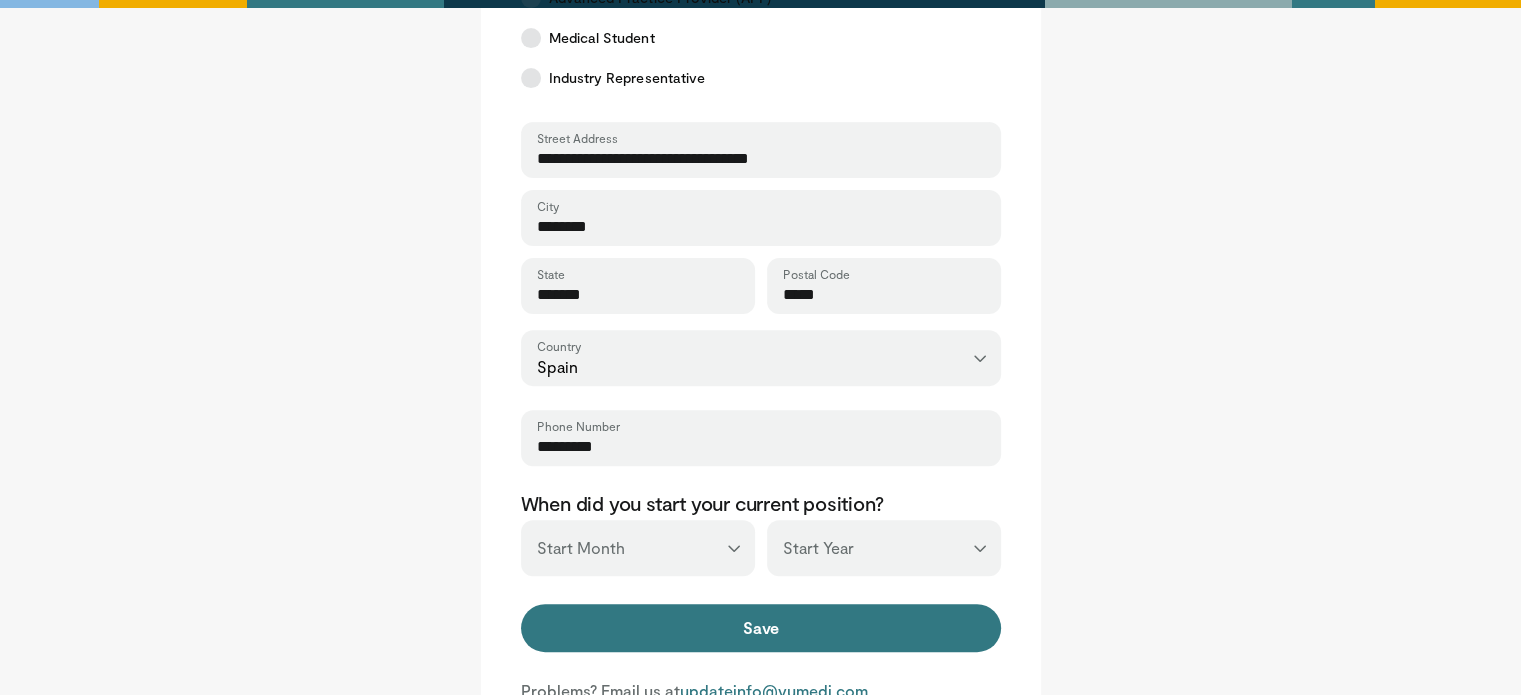 click on "**********" at bounding box center (761, 159) 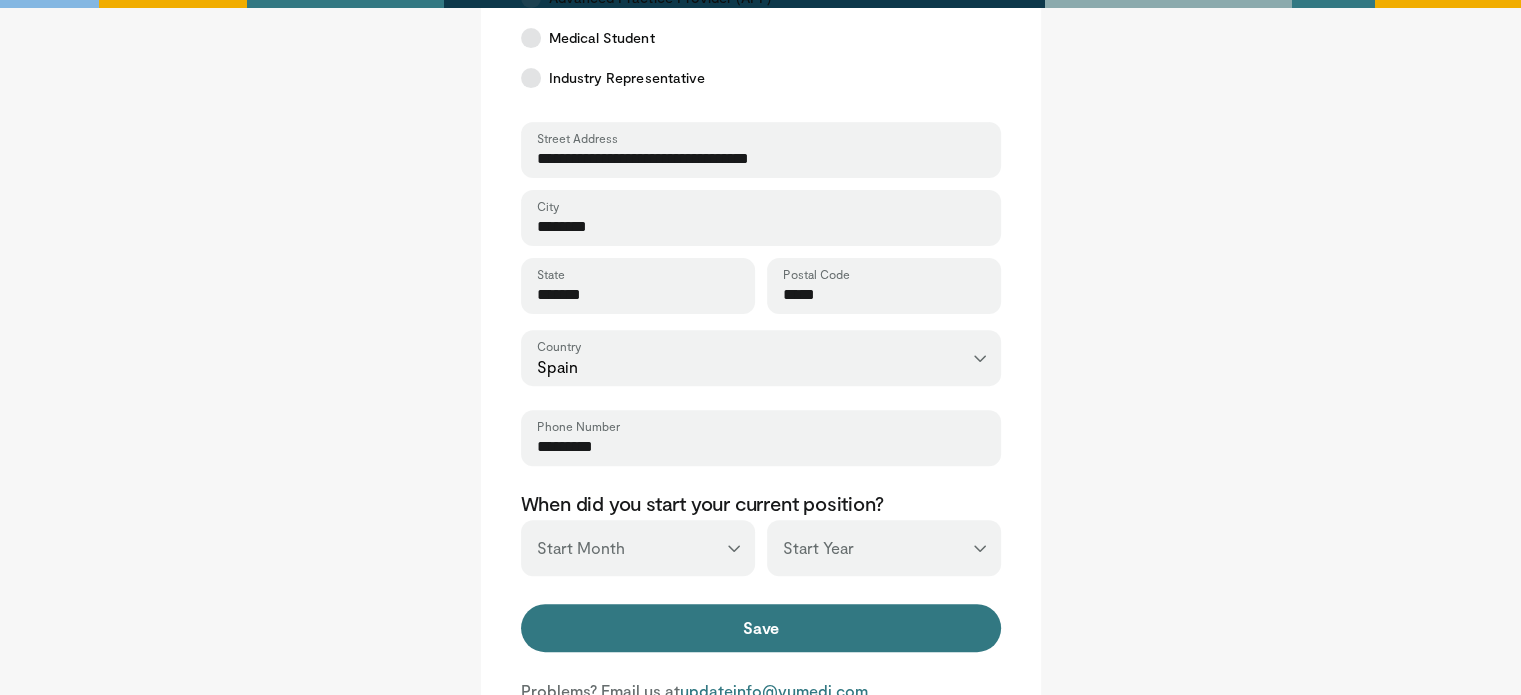 type on "**********" 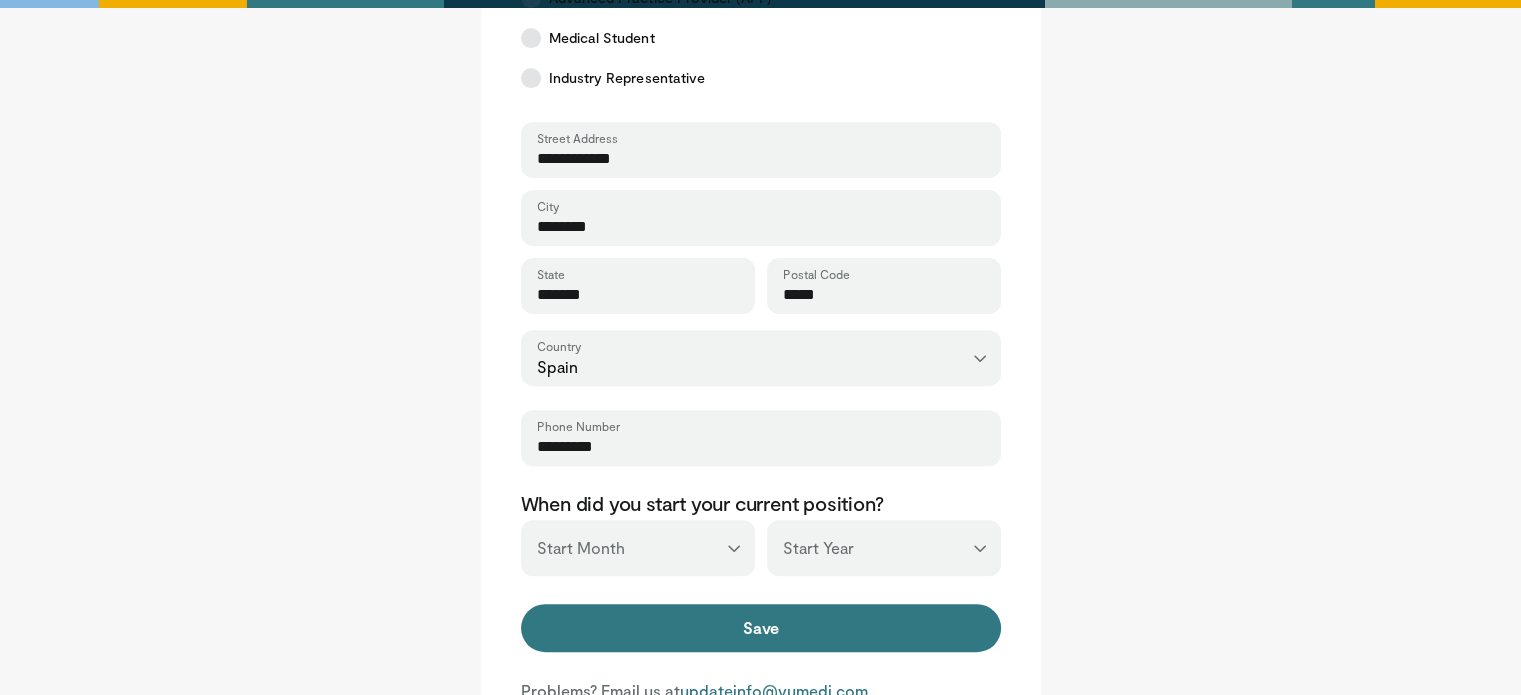 type on "********" 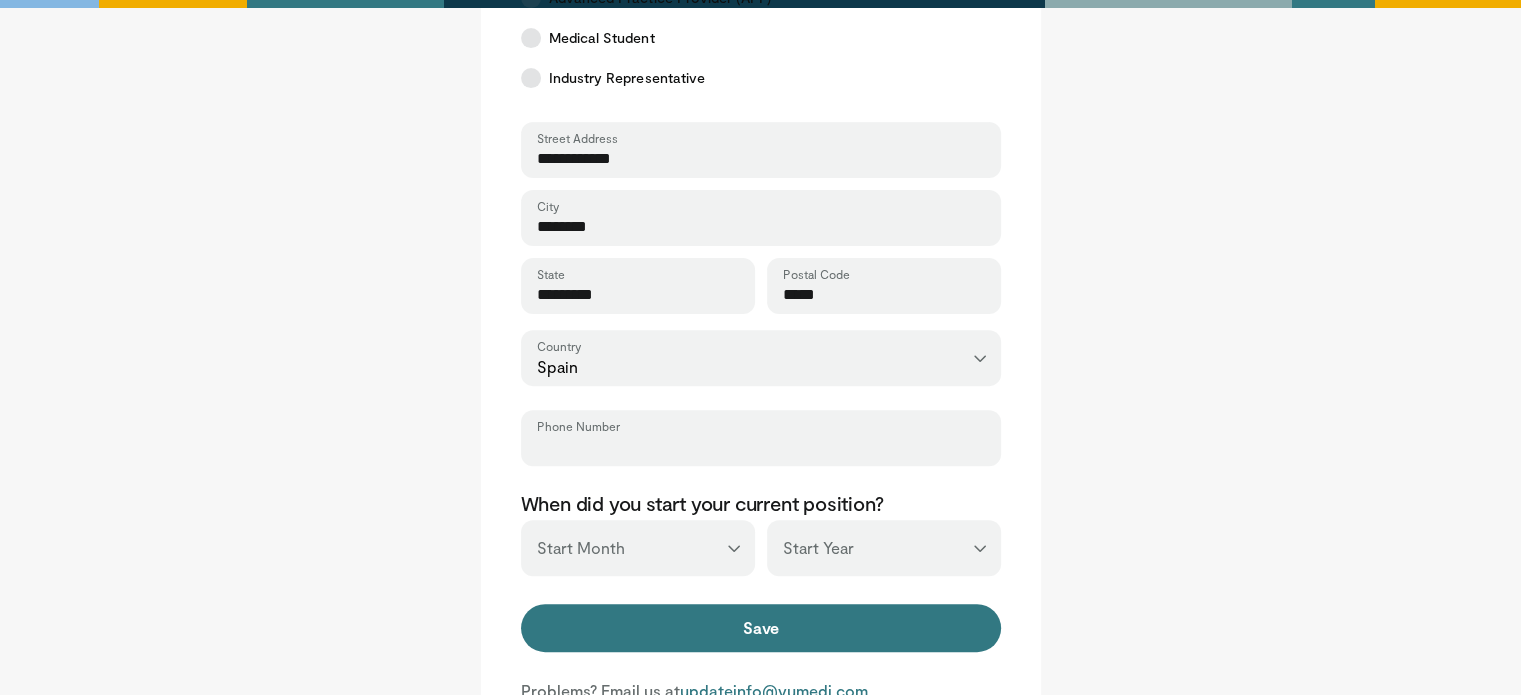 click on "Phone Number" at bounding box center (761, 447) 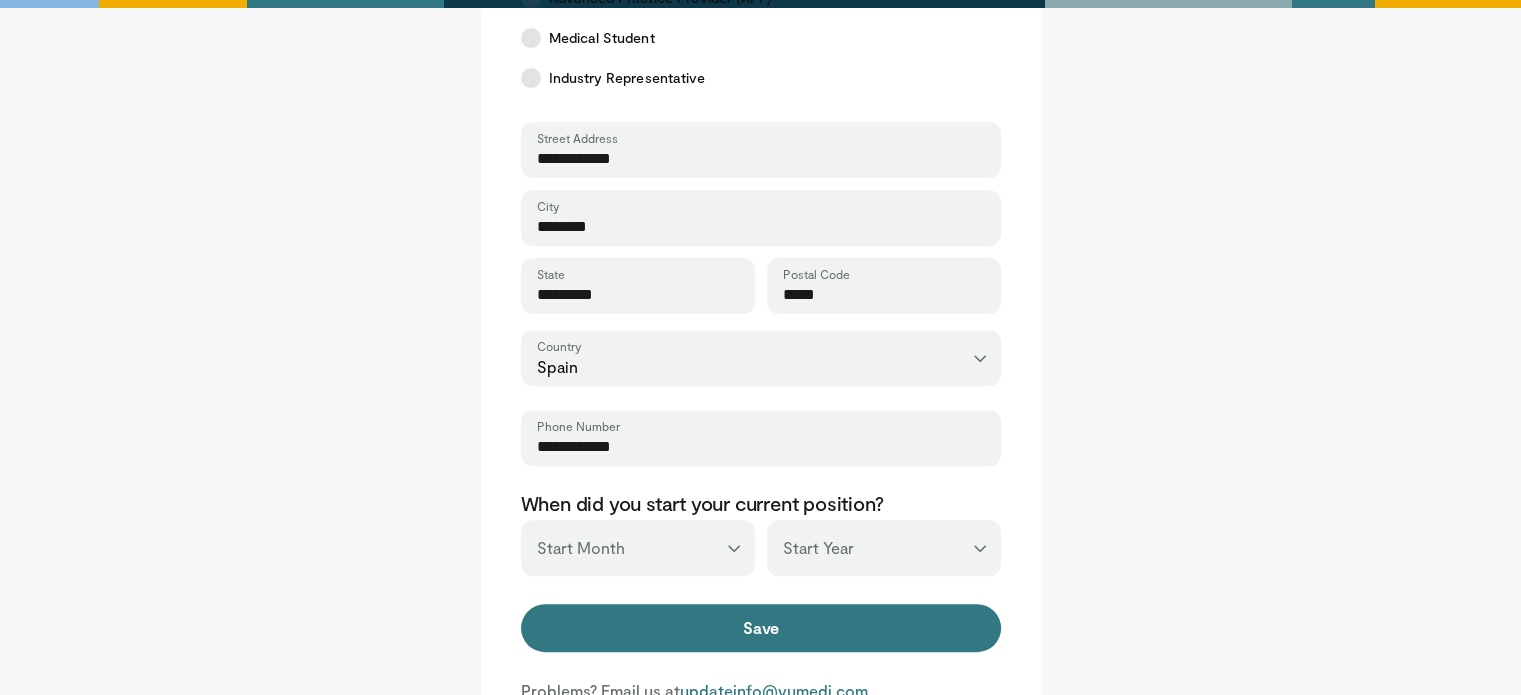 type on "**********" 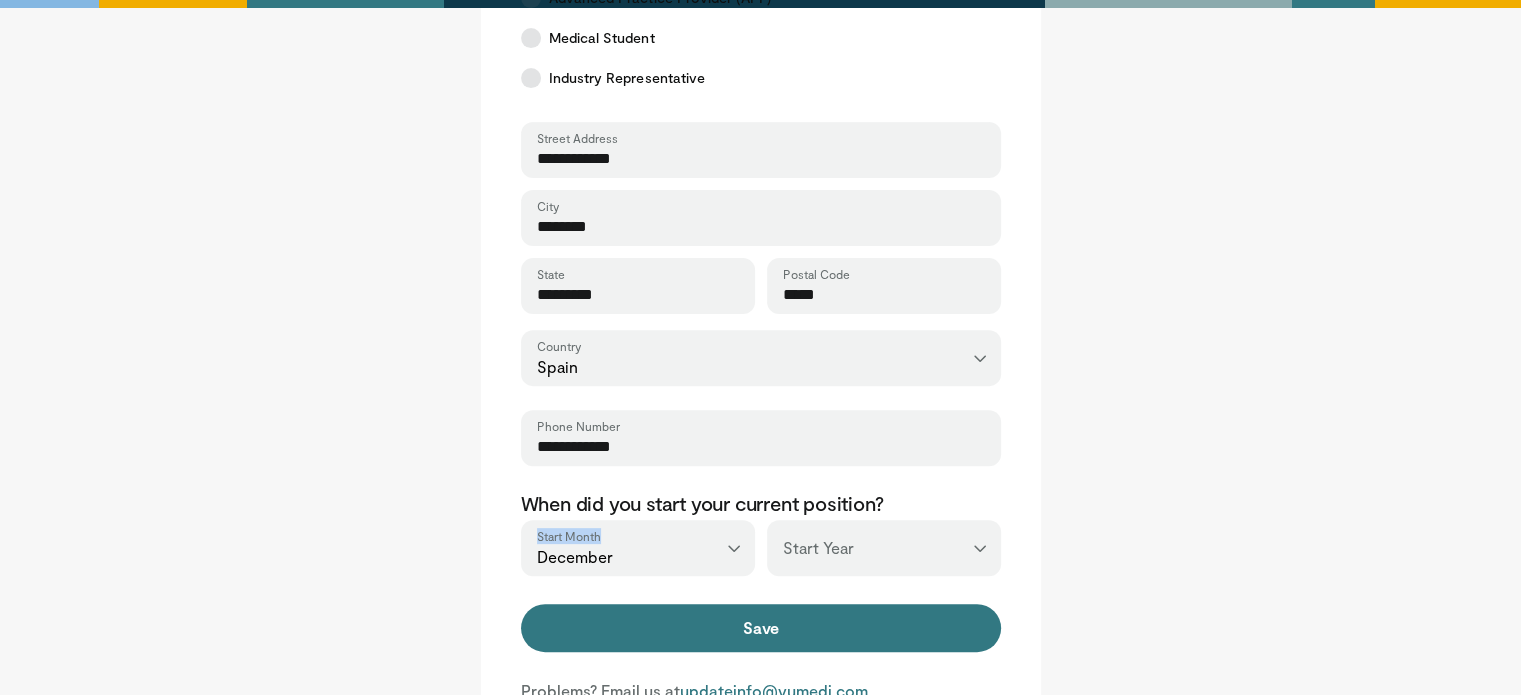 drag, startPoint x: 630, startPoint y: 516, endPoint x: 660, endPoint y: 539, distance: 37.802116 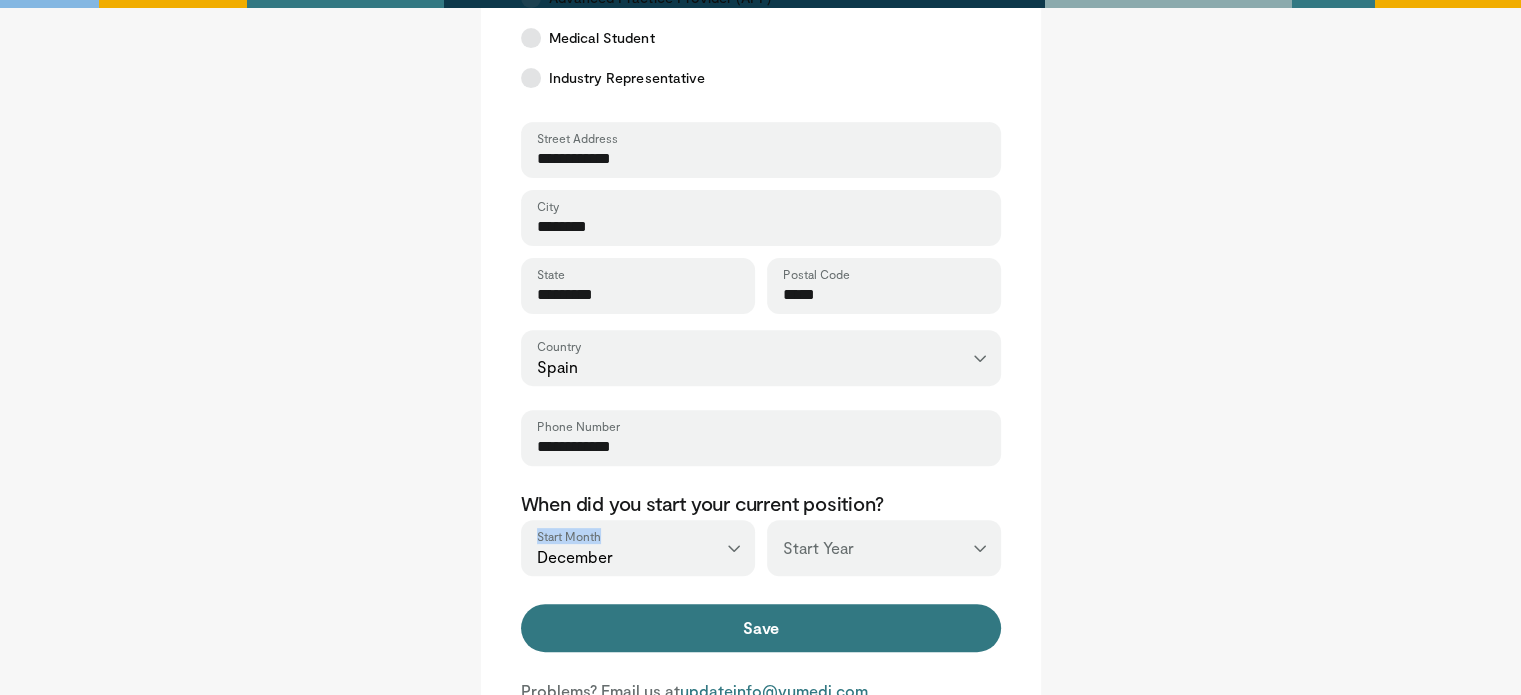 select on "*" 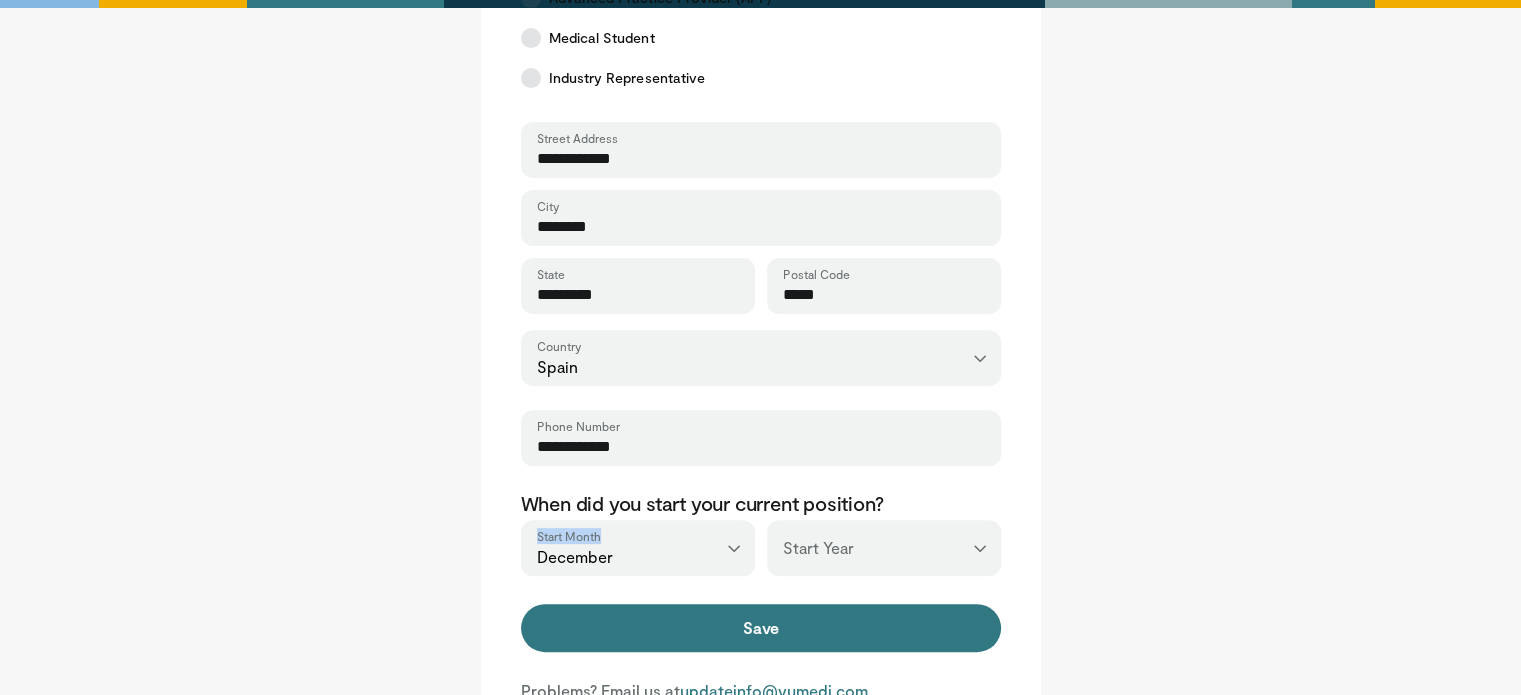 click on "***
*******
********
*****
*****
***
****
****
******
*********
*******
********
********" at bounding box center (638, 548) 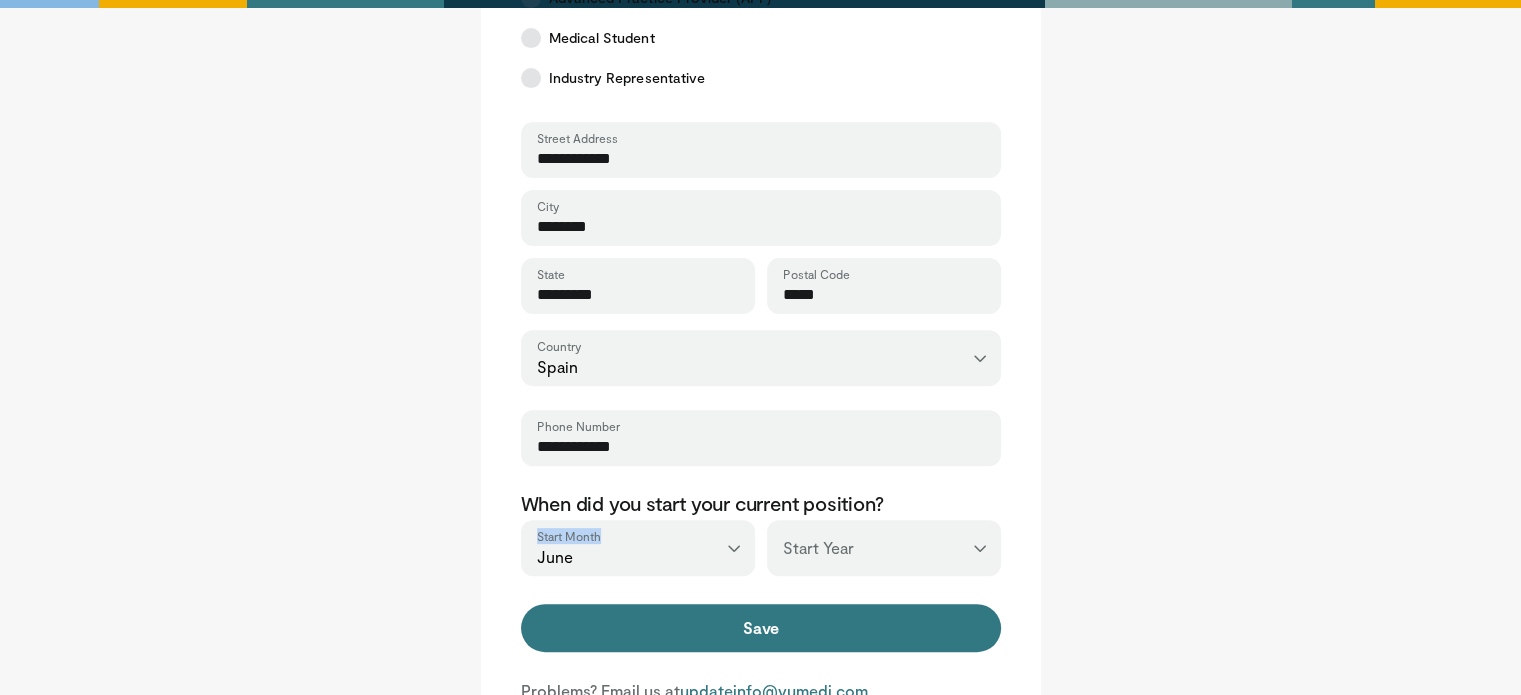 click on "***
****
****
****
****
****
****
****
****
****
****
****
****
****
****
****
****
****
****
****
****
****
****
****
****
****
****
****
****
**** **** **** **** ****" at bounding box center [884, 548] 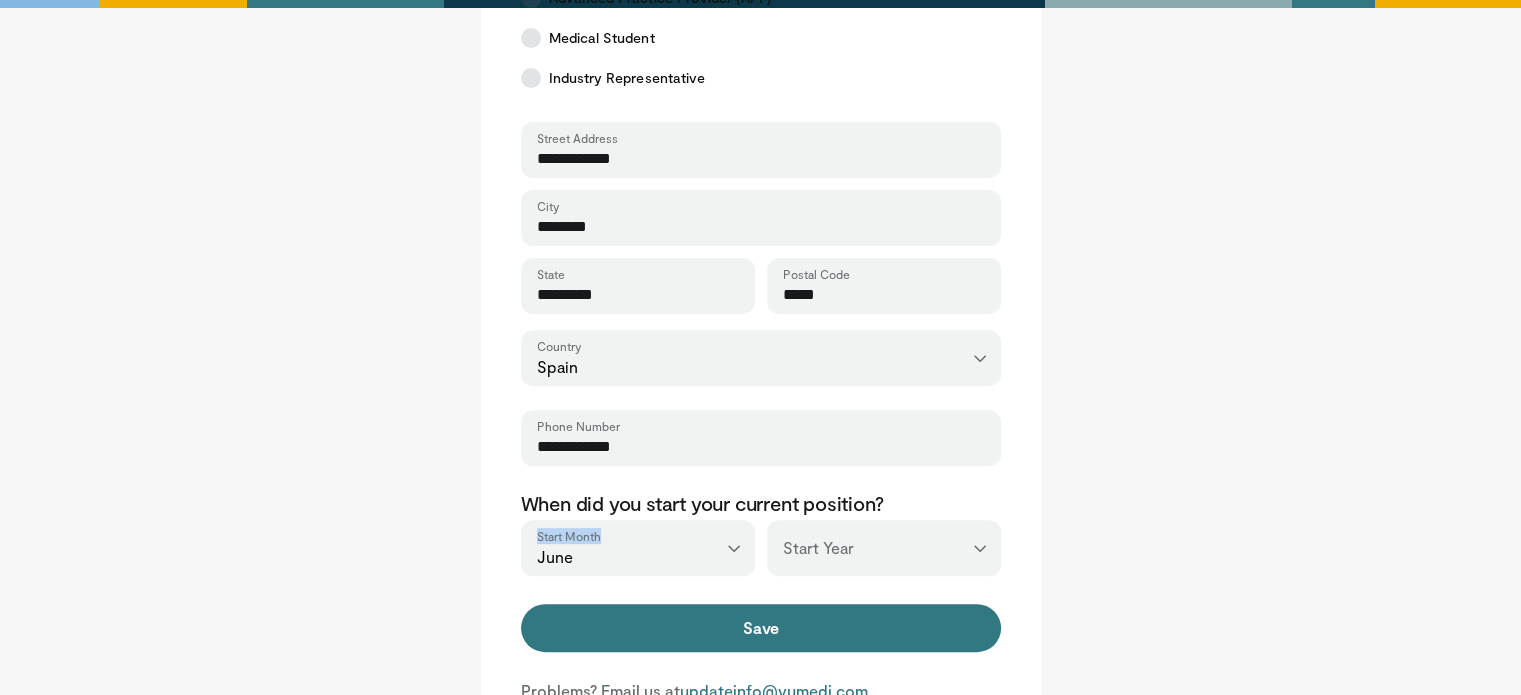 select on "****" 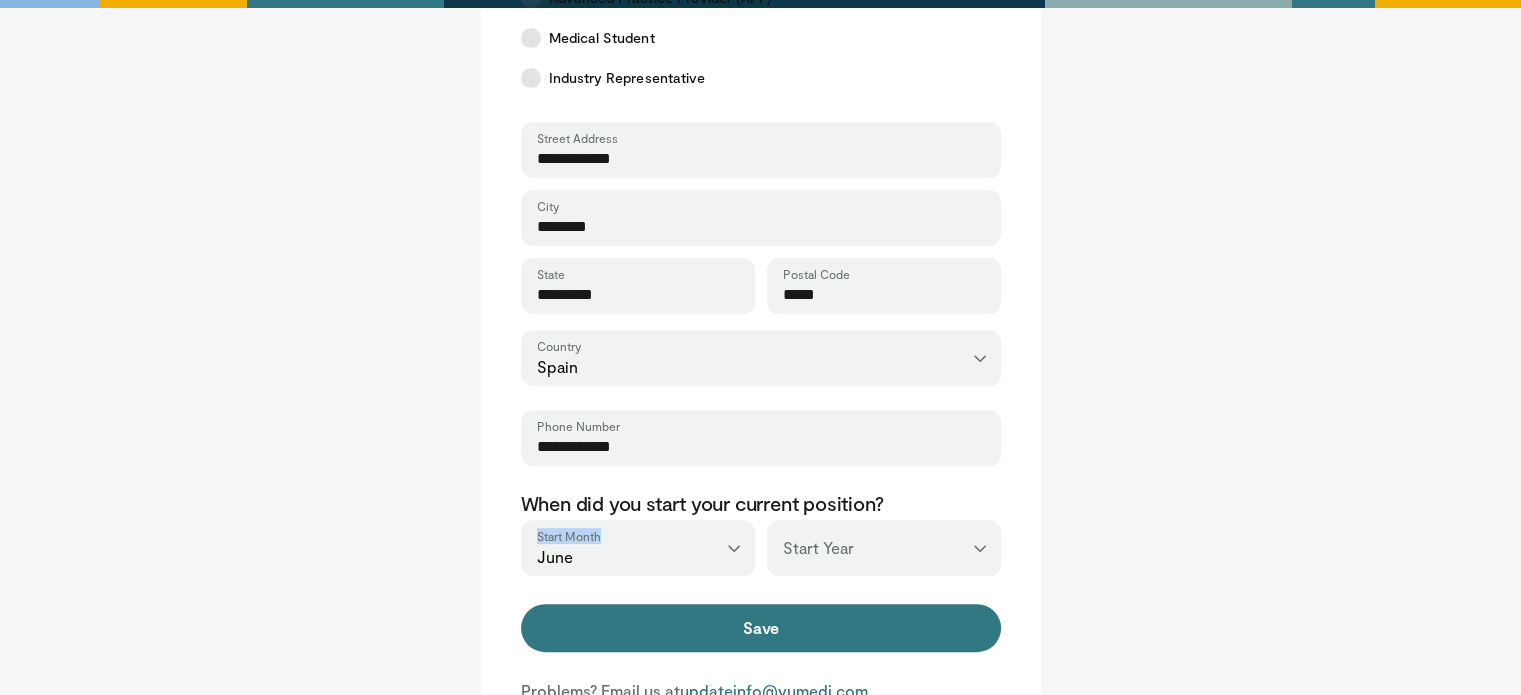 click on "***
****
****
****
****
****
****
****
****
****
****
****
****
****
****
****
****
****
****
****
****
****
****
****
****
****
****
****
****
**** **** **** **** ****" at bounding box center (884, 548) 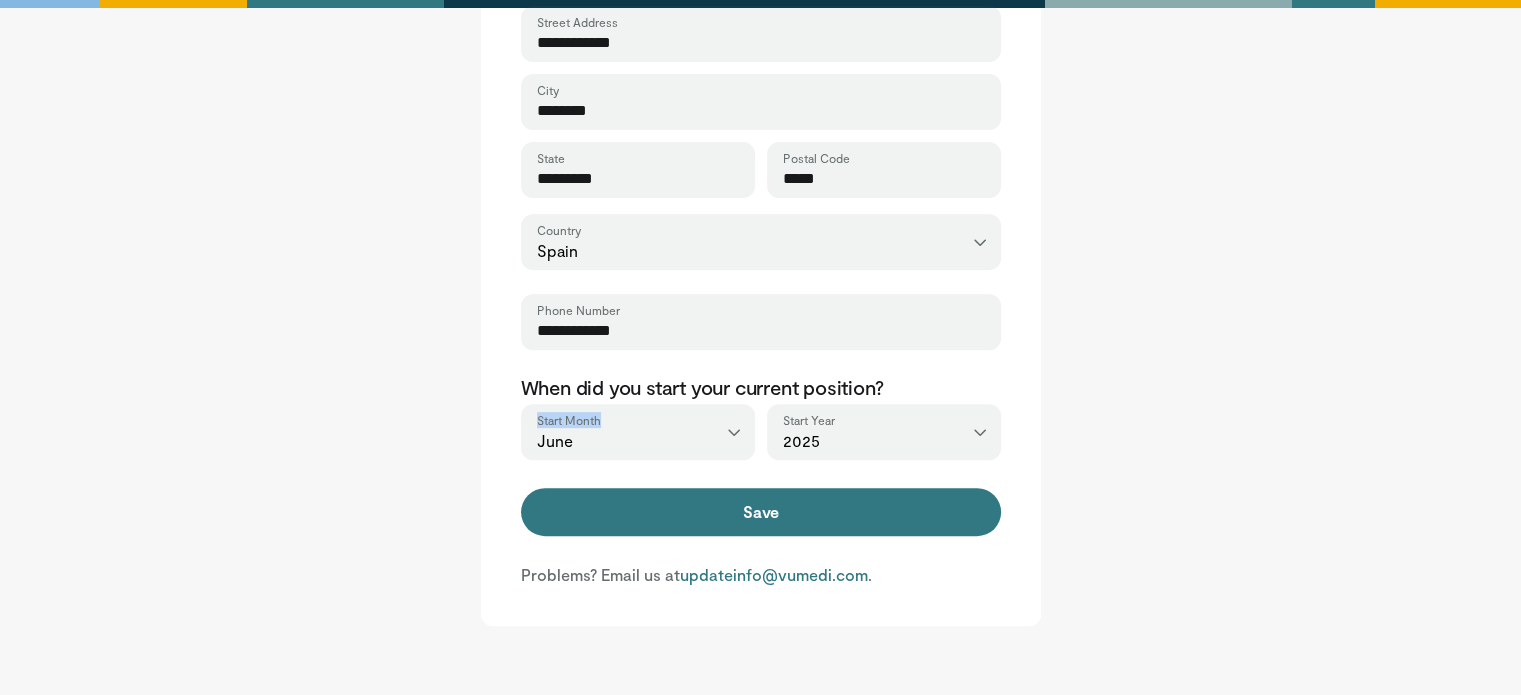 scroll, scrollTop: 788, scrollLeft: 0, axis: vertical 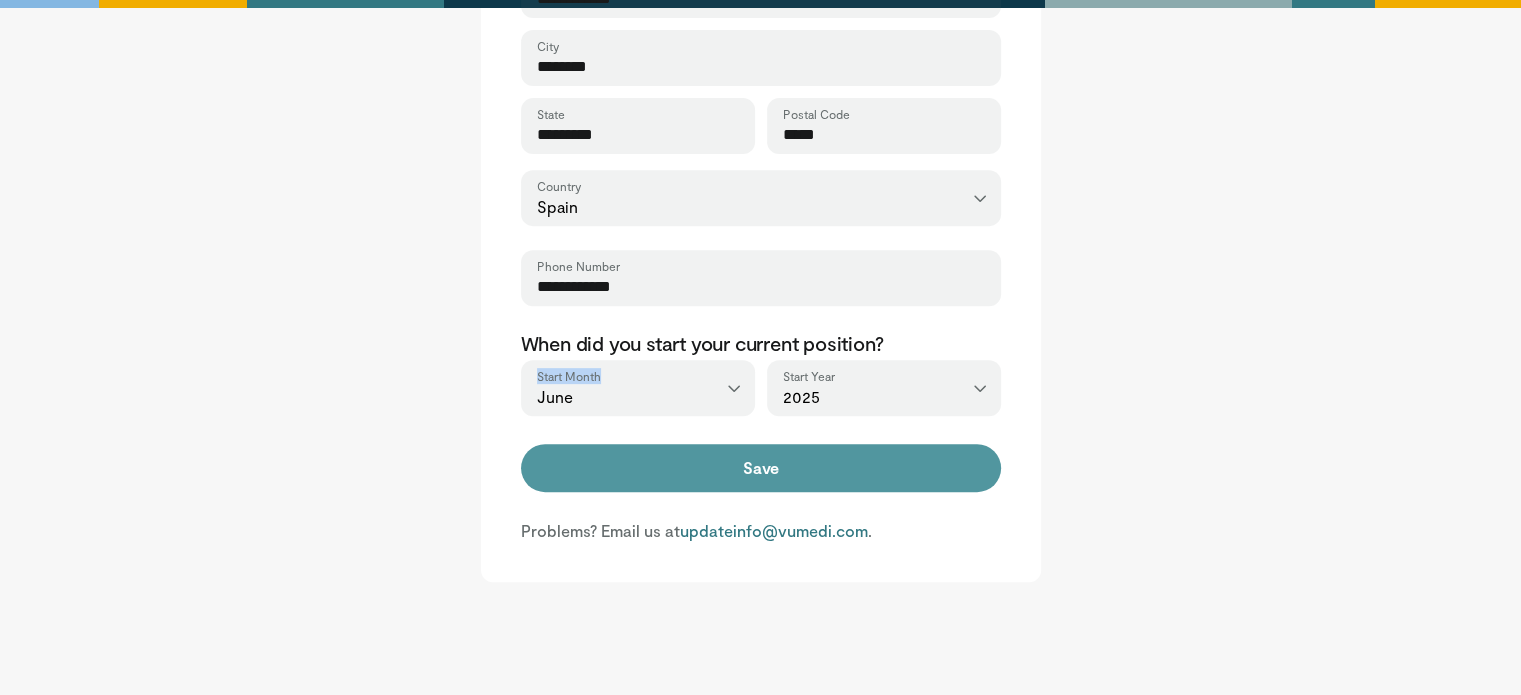 click on "Save" at bounding box center (761, 468) 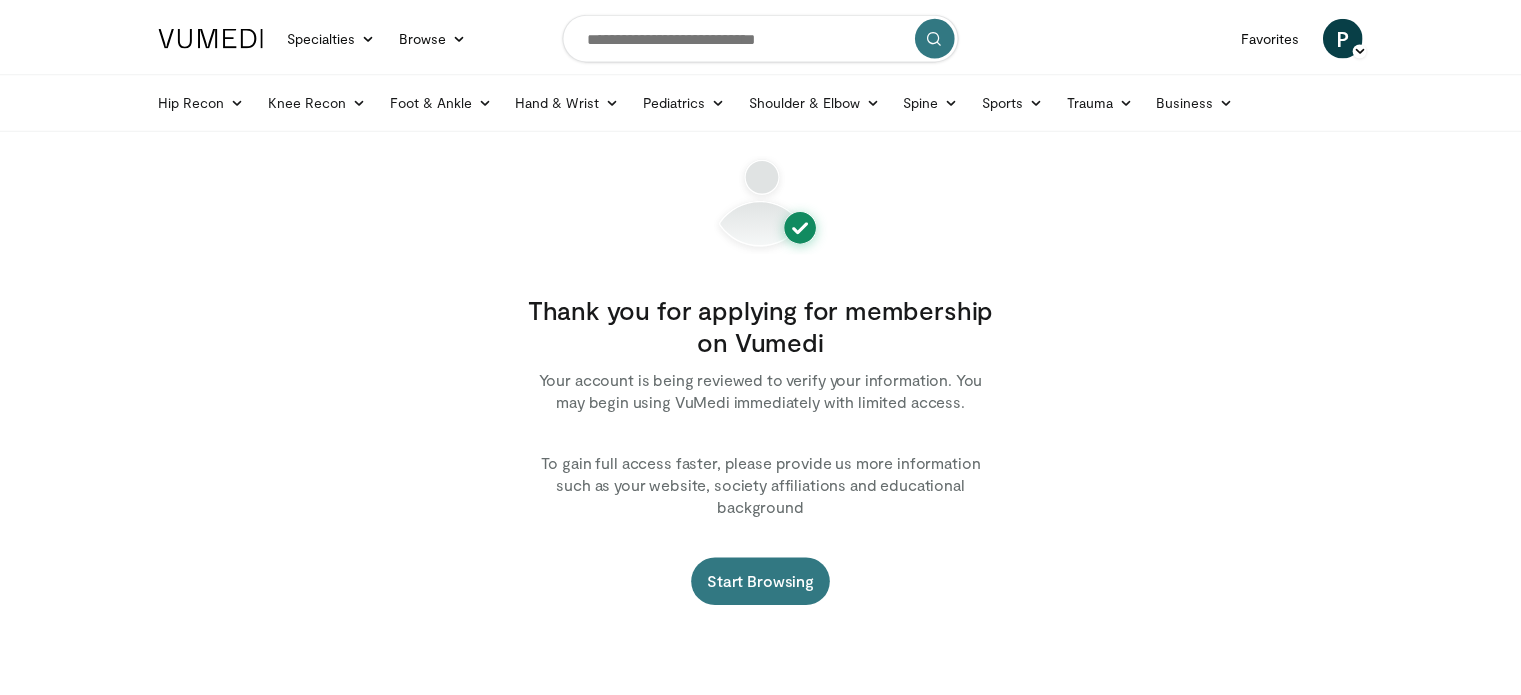 scroll, scrollTop: 0, scrollLeft: 0, axis: both 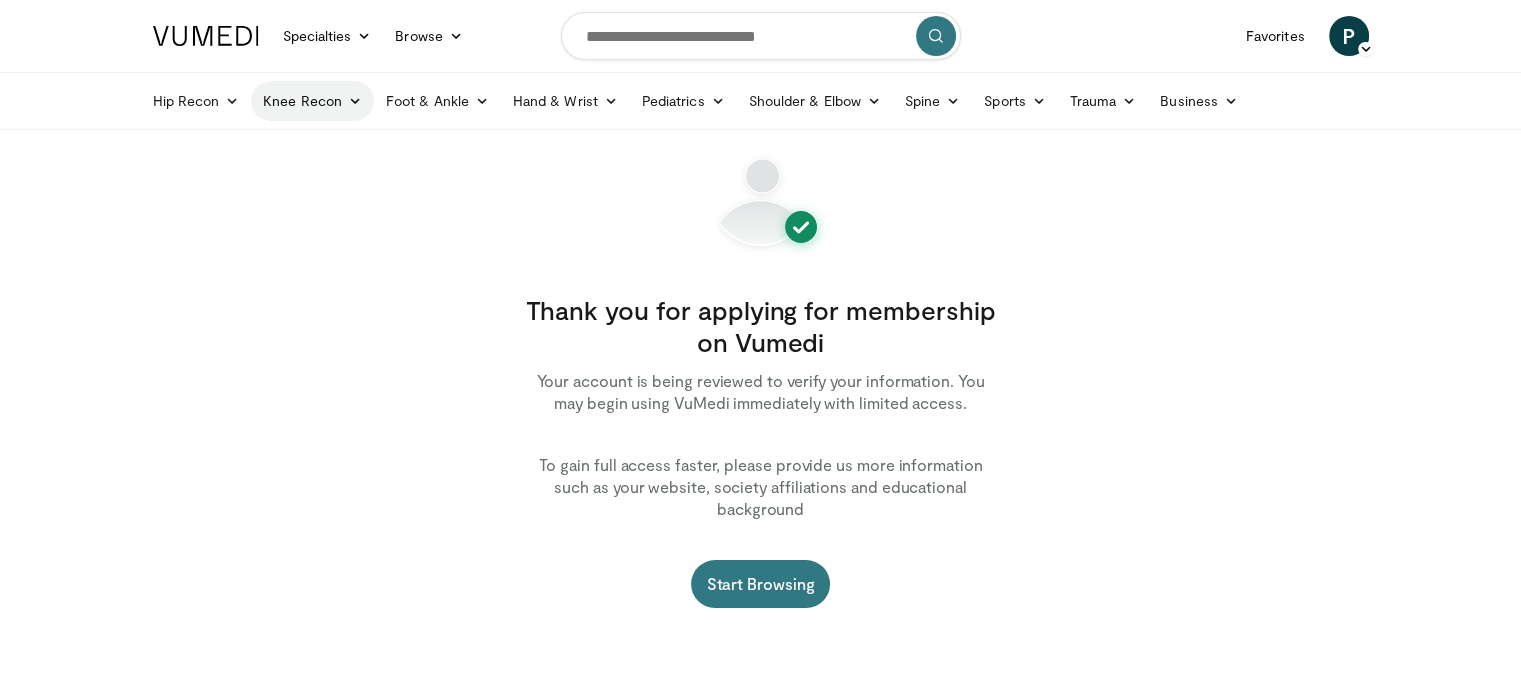 click on "Knee Recon" at bounding box center [312, 101] 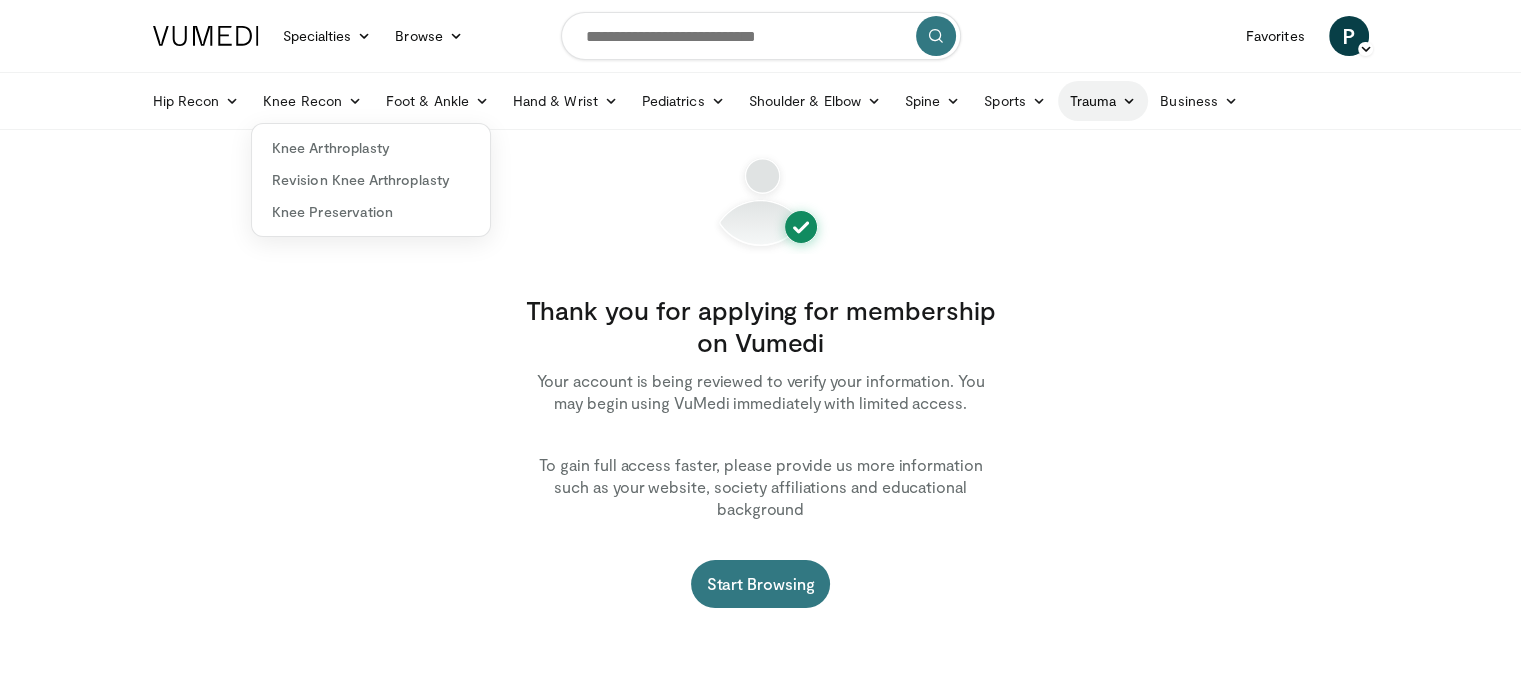 click at bounding box center [1129, 101] 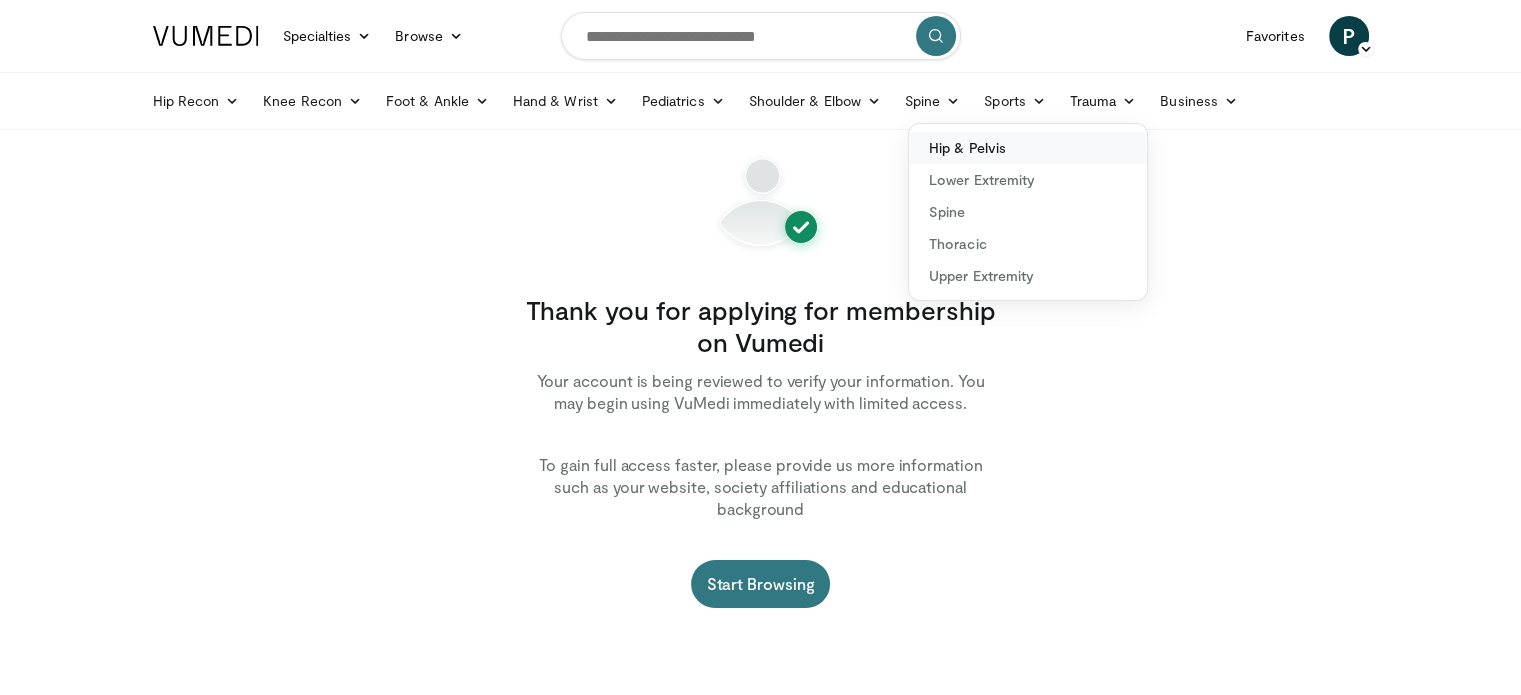 click on "Hip & Pelvis" at bounding box center [1028, 148] 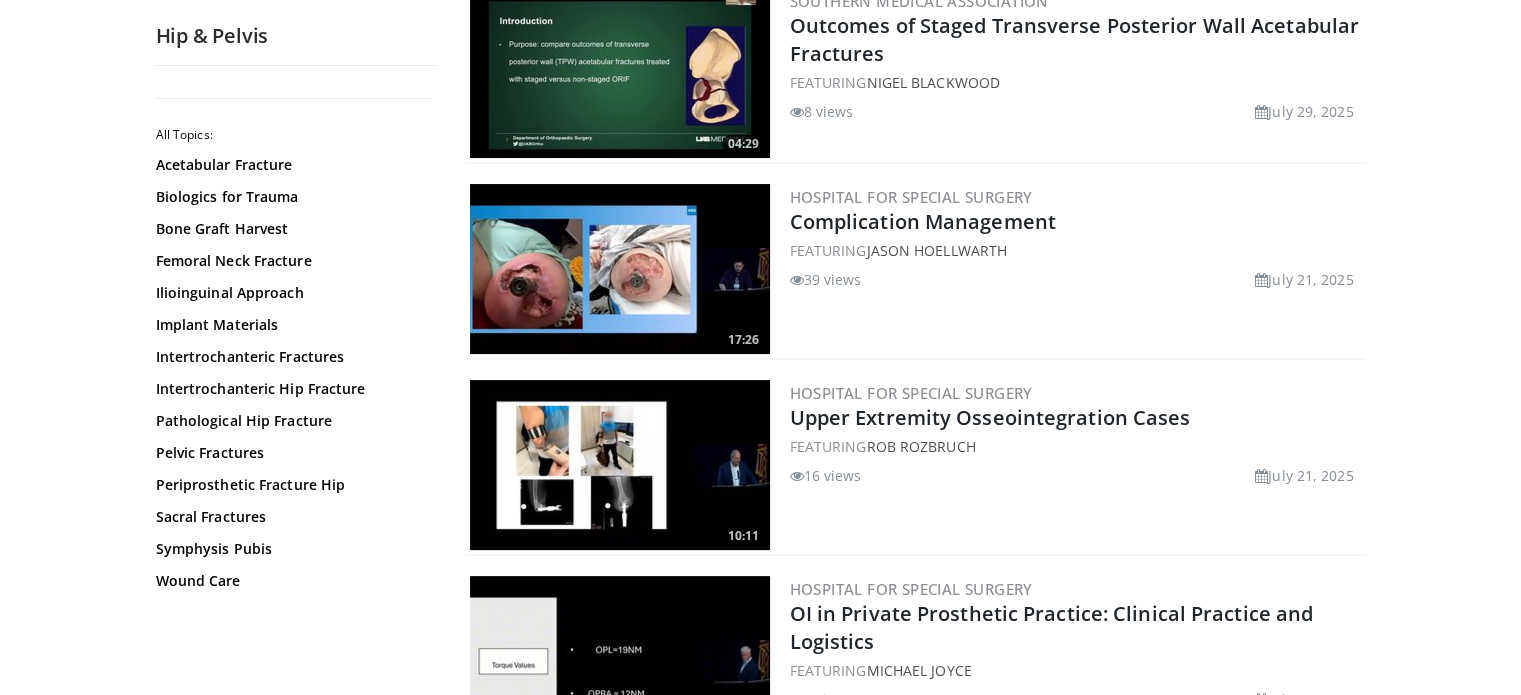 scroll, scrollTop: 306, scrollLeft: 0, axis: vertical 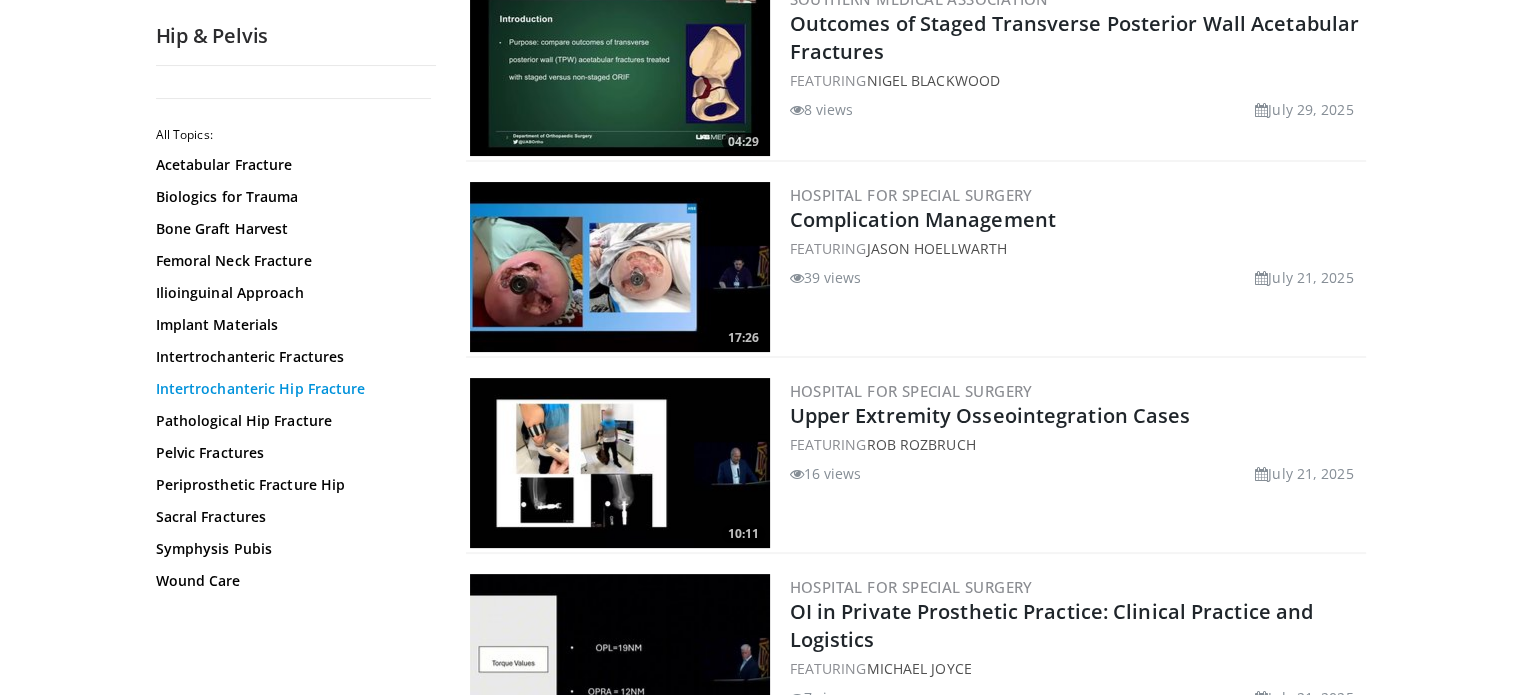 click on "Intertrochanteric Hip Fracture" at bounding box center [291, 389] 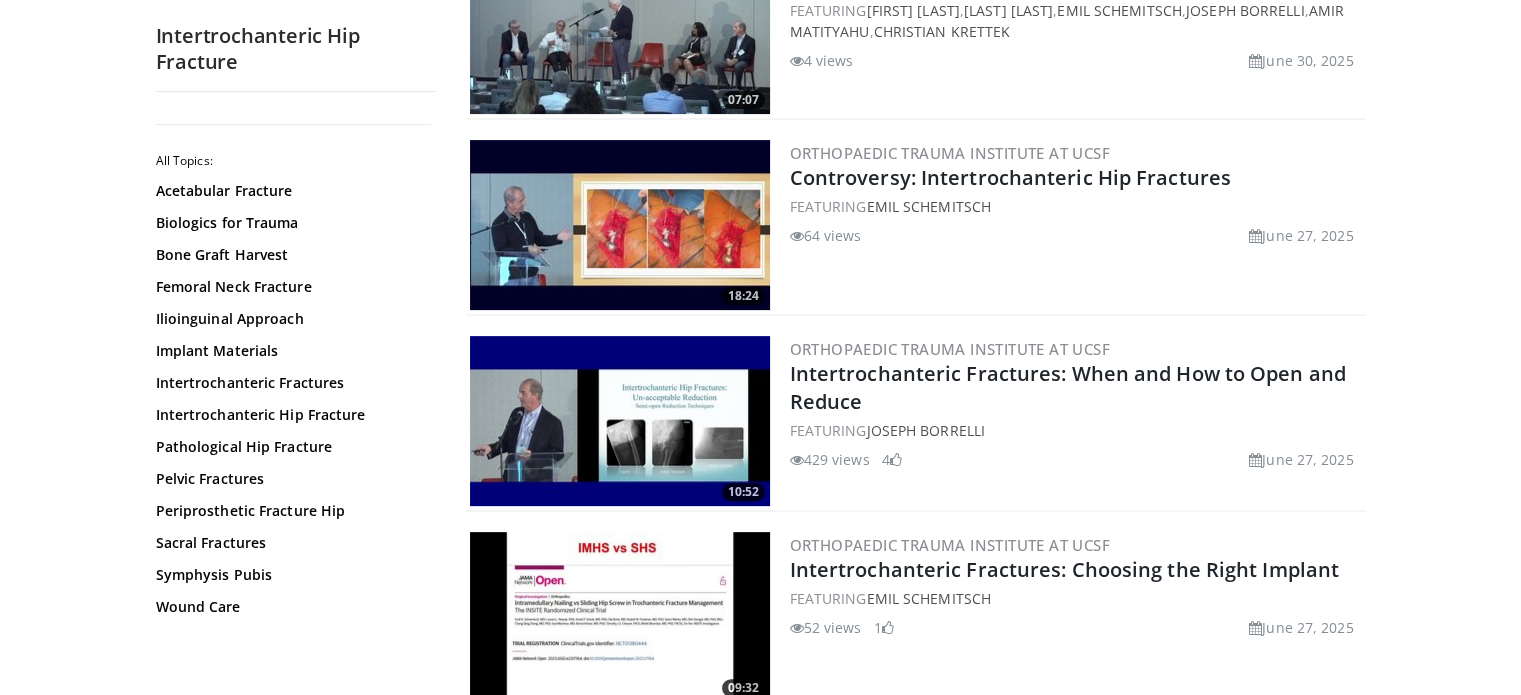 scroll, scrollTop: 0, scrollLeft: 0, axis: both 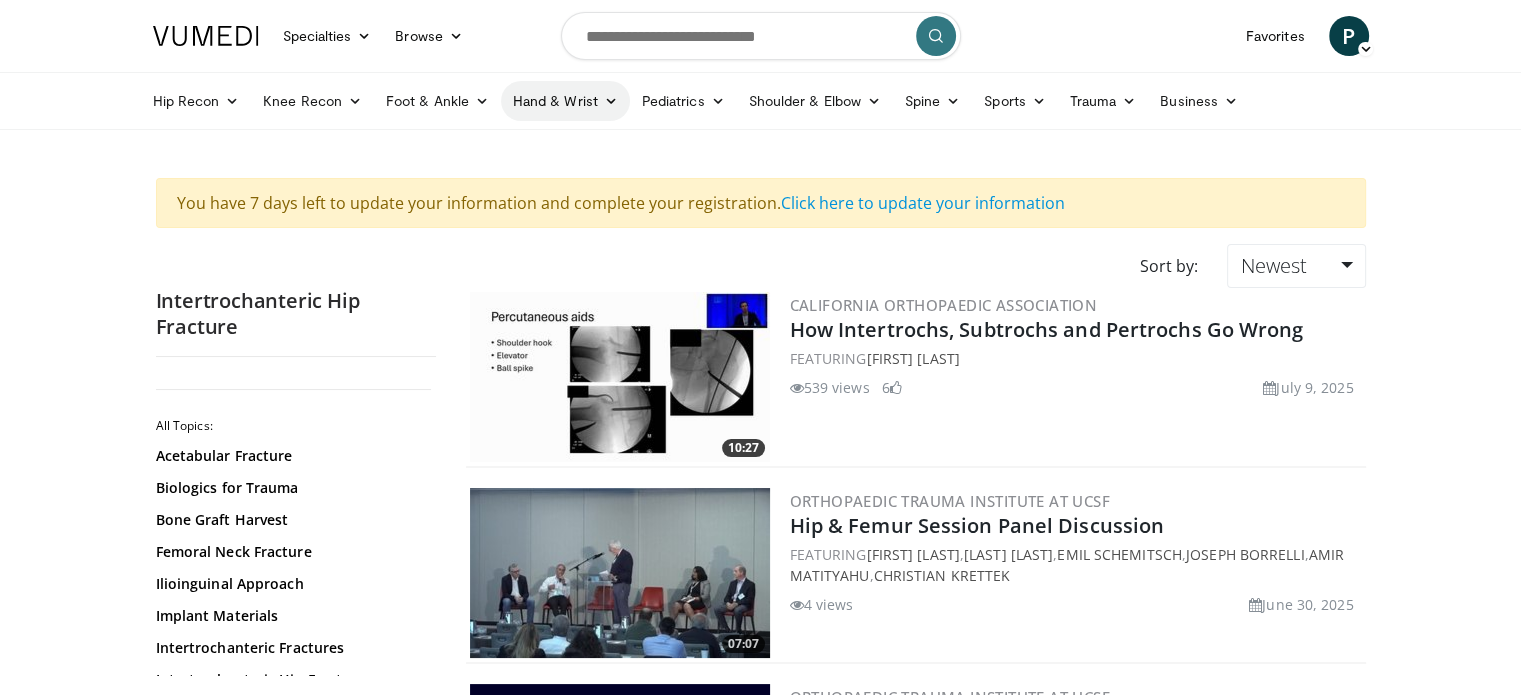 click on "Hand & Wrist" at bounding box center [565, 101] 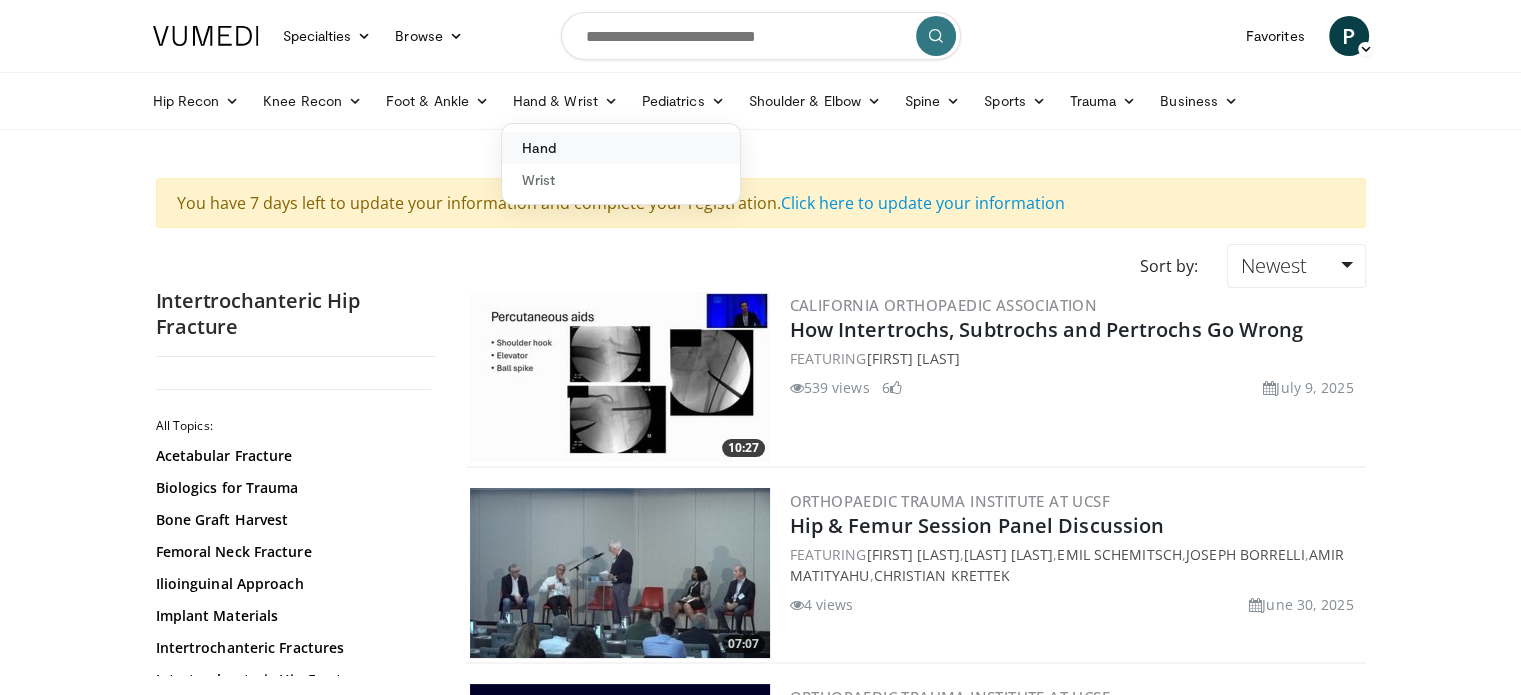 click on "Hand" at bounding box center (621, 148) 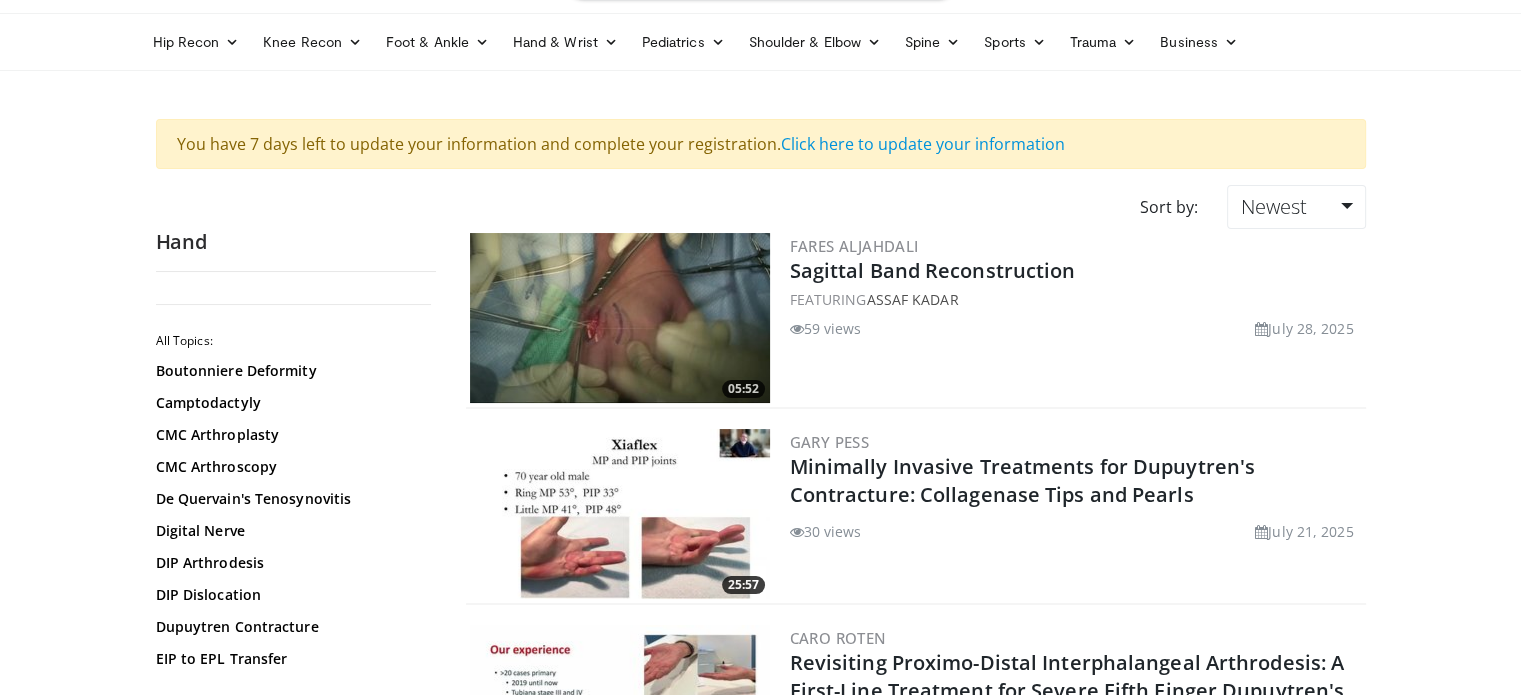 scroll, scrollTop: 0, scrollLeft: 0, axis: both 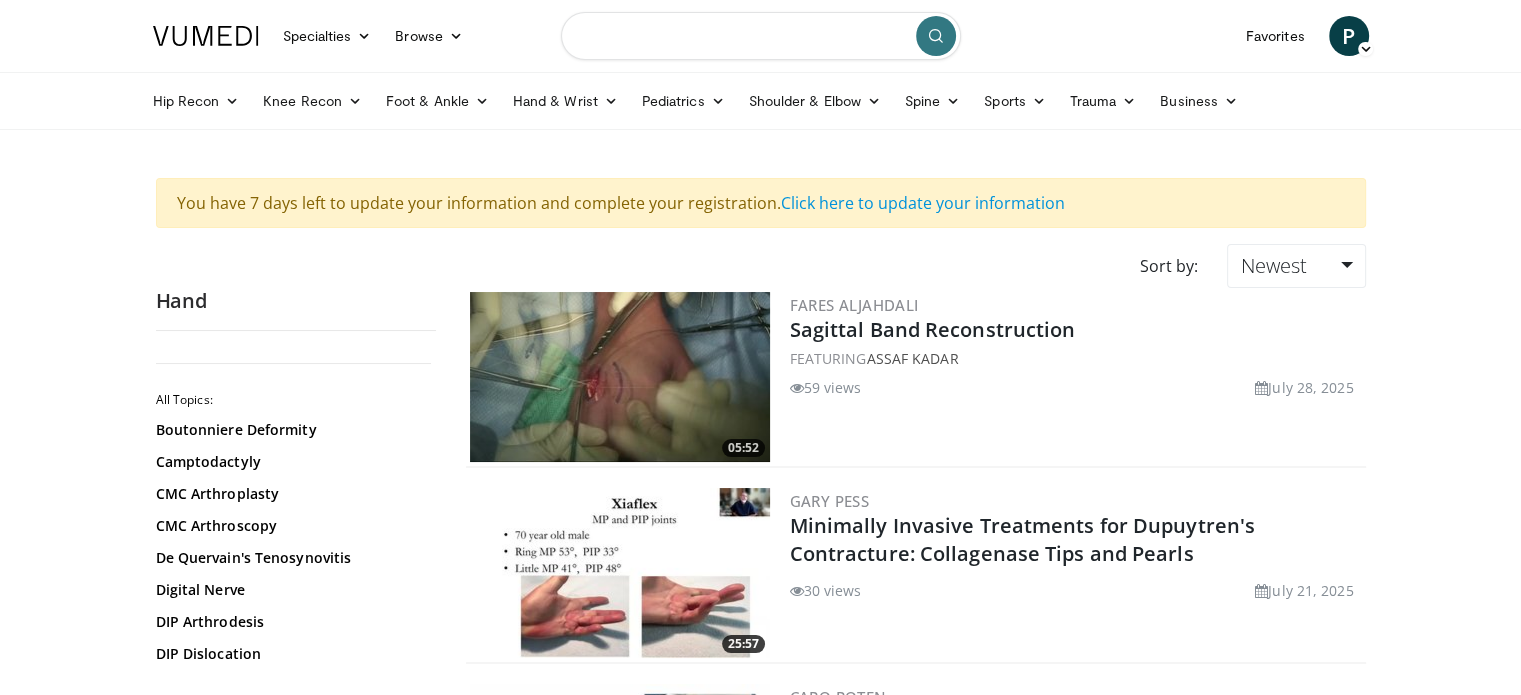 click at bounding box center (761, 36) 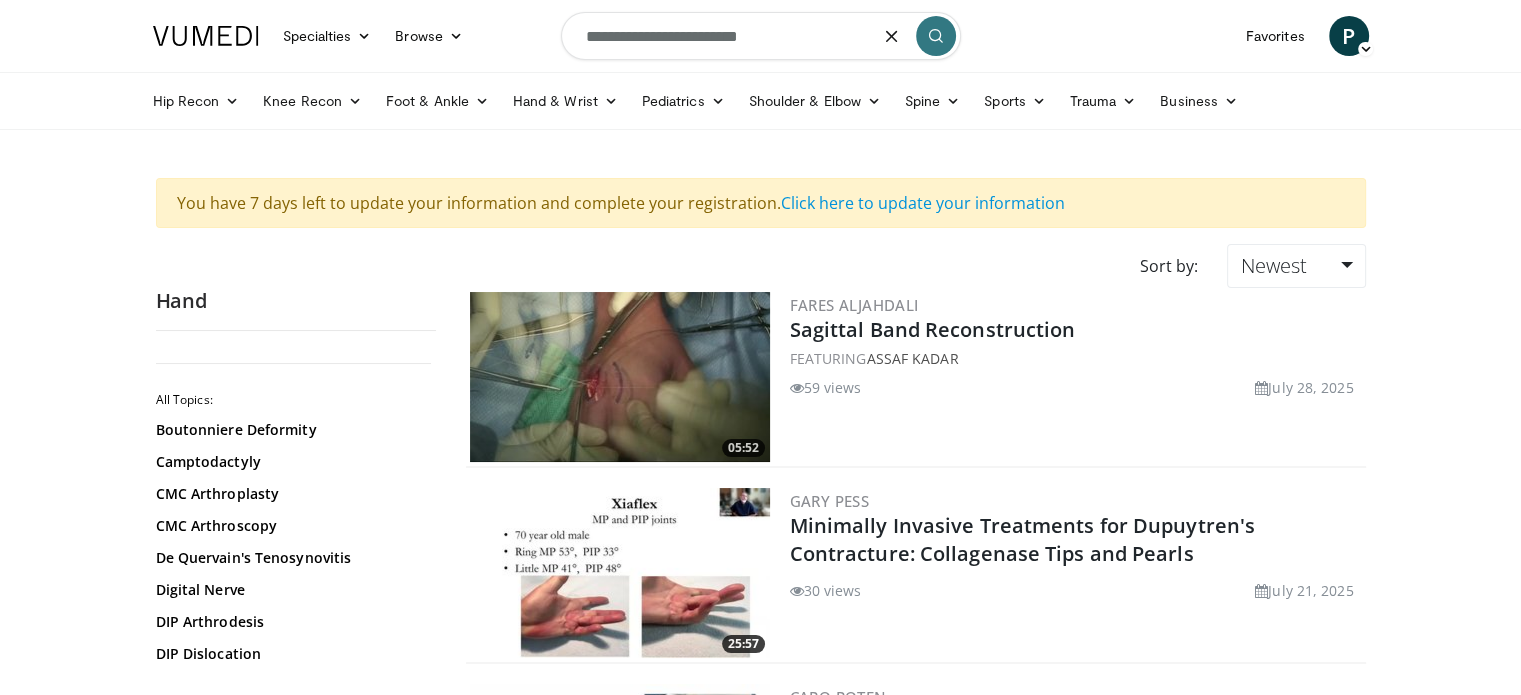 type on "**********" 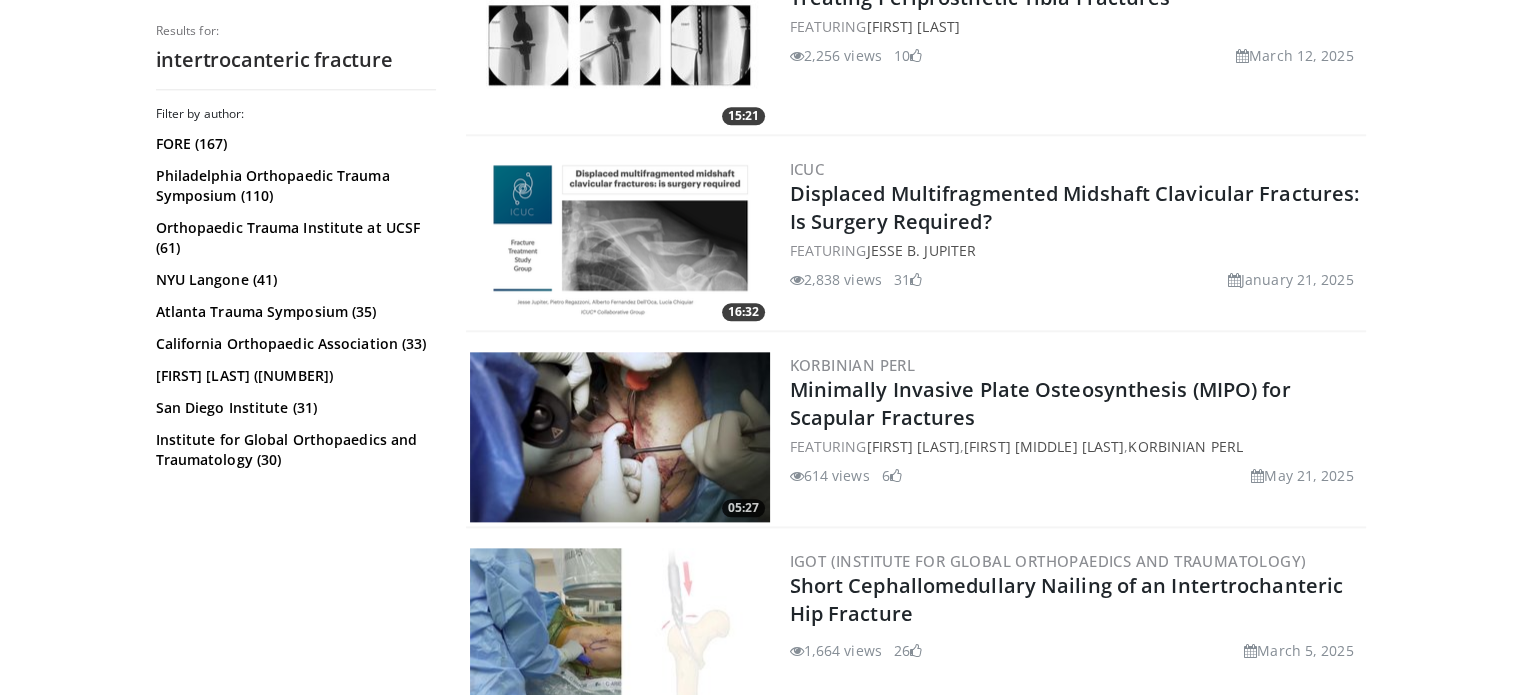 scroll, scrollTop: 2292, scrollLeft: 0, axis: vertical 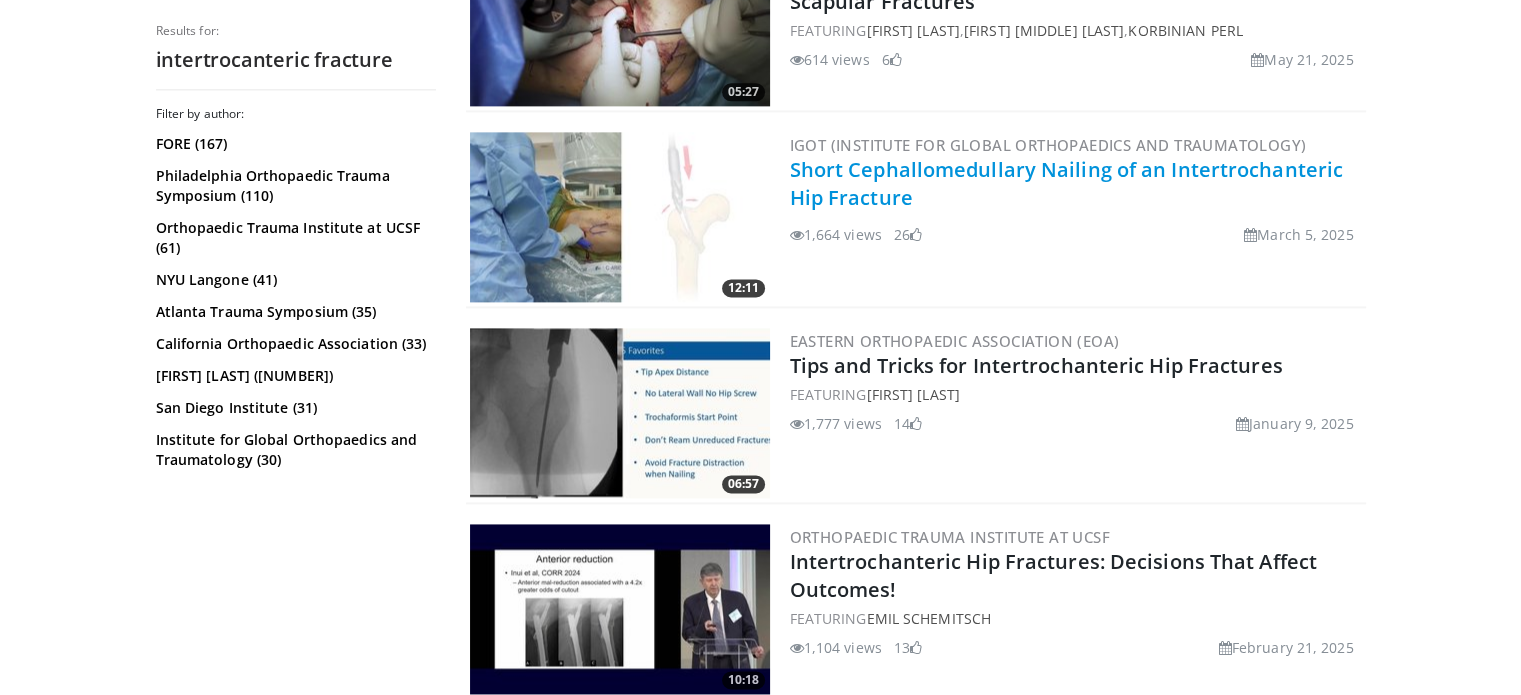 click on "Short Cephallomedullary Nailing of an Intertrochanteric Hip Fracture" at bounding box center [1067, 183] 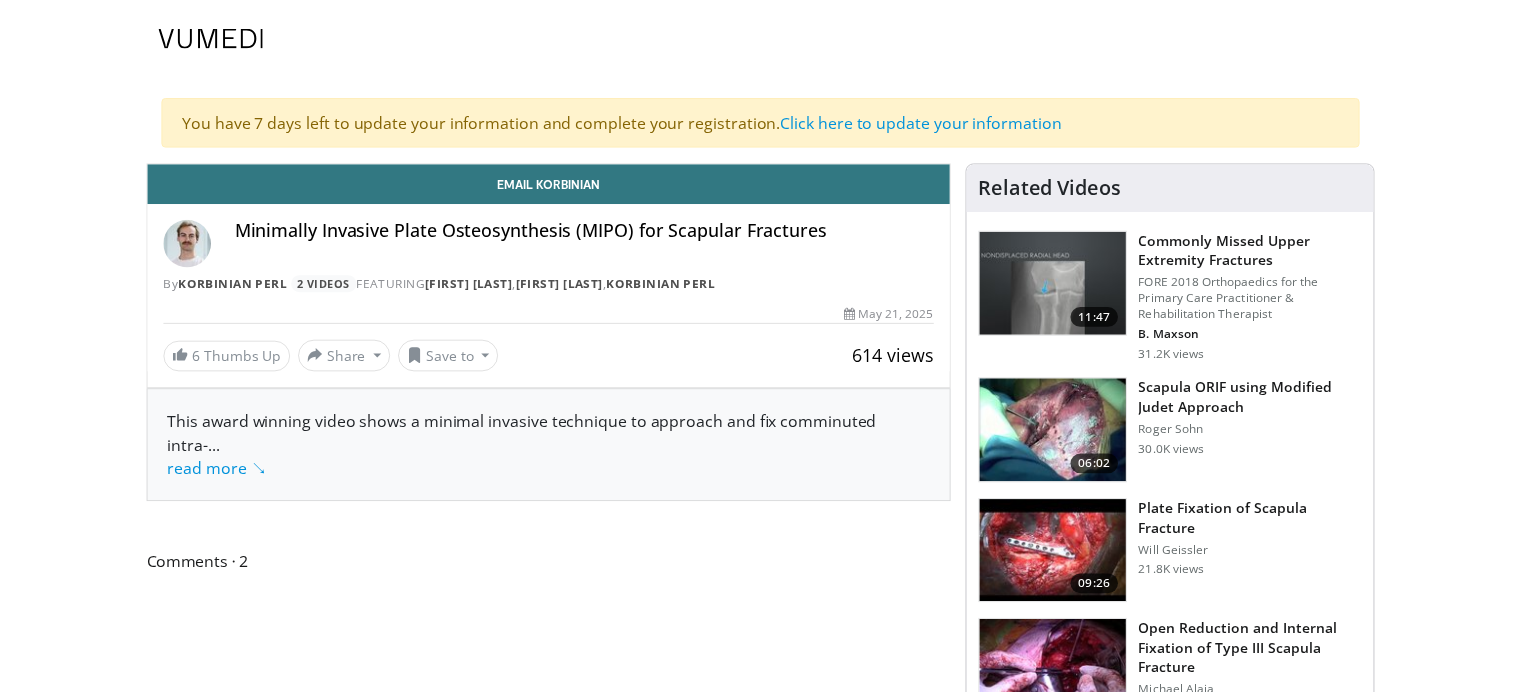 scroll, scrollTop: 0, scrollLeft: 0, axis: both 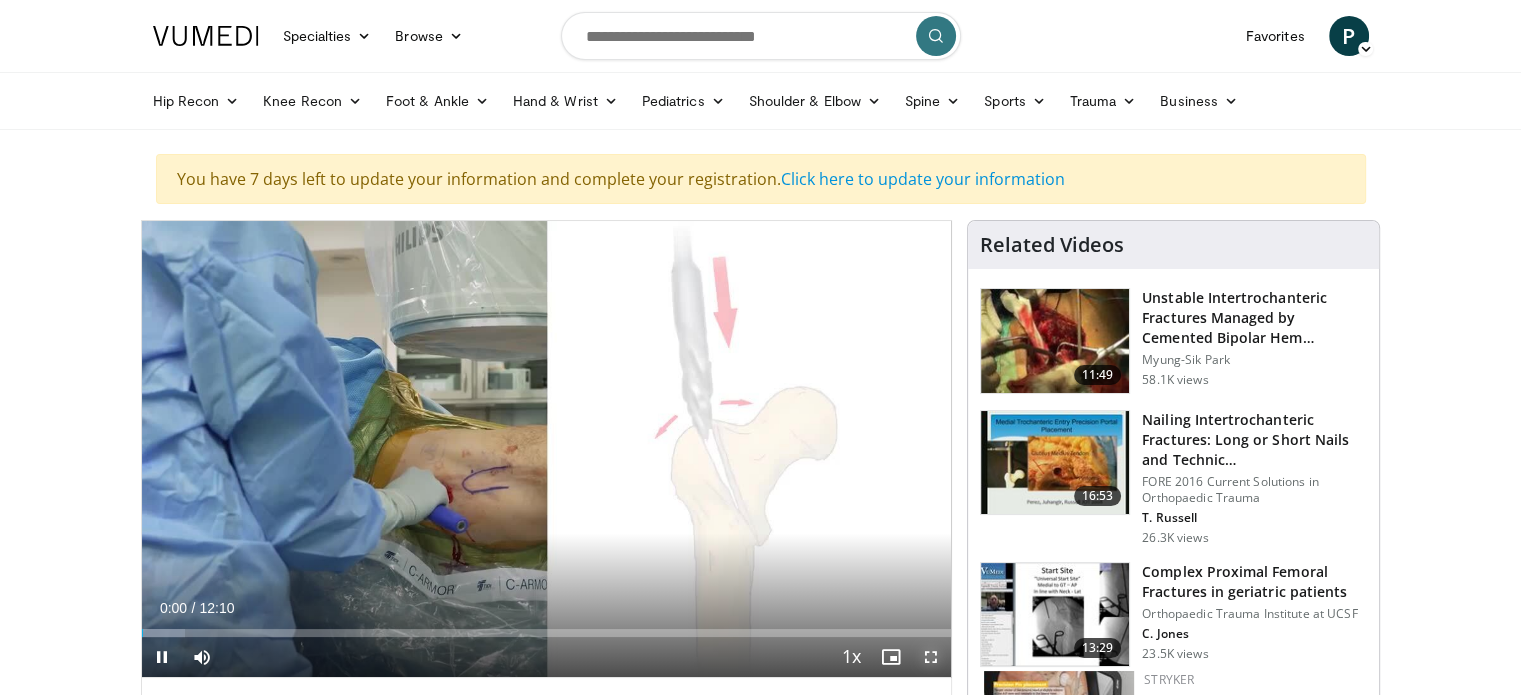 click at bounding box center (931, 657) 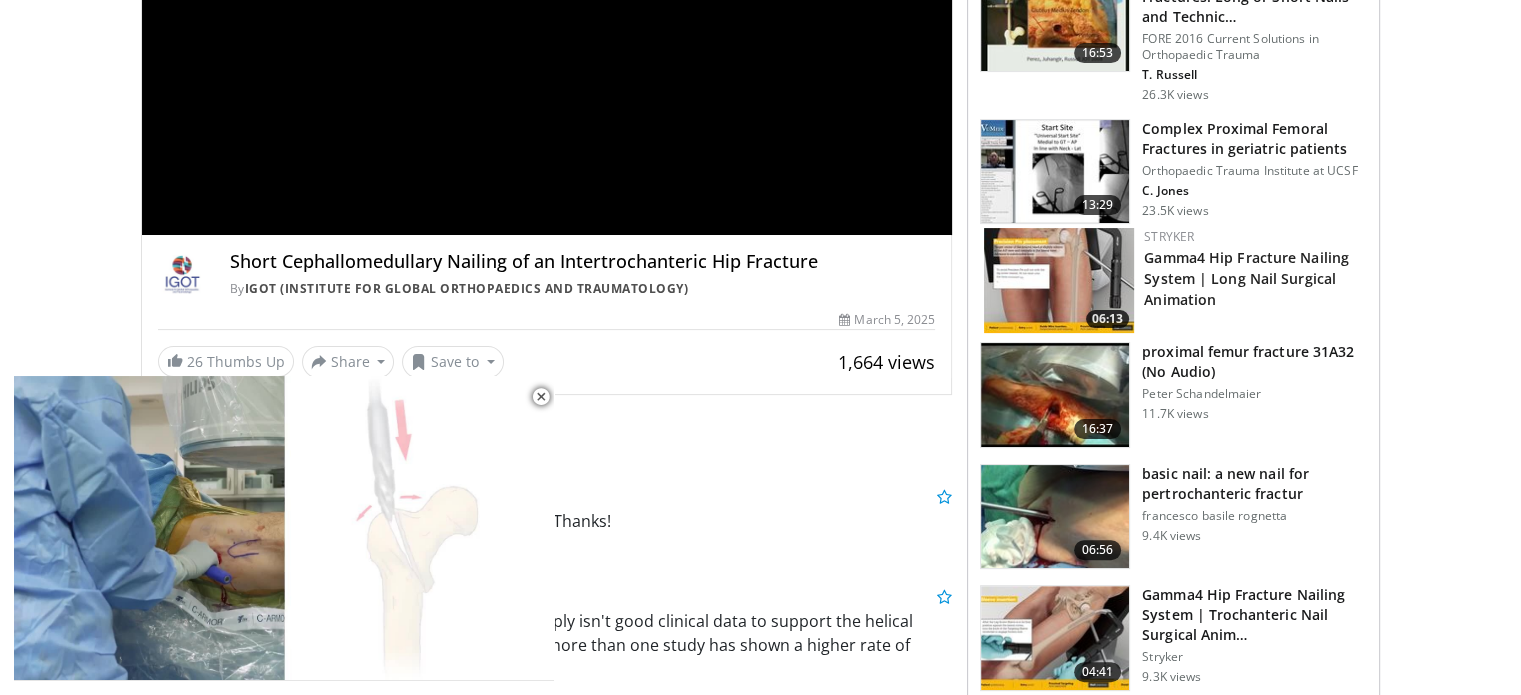 scroll, scrollTop: 464, scrollLeft: 0, axis: vertical 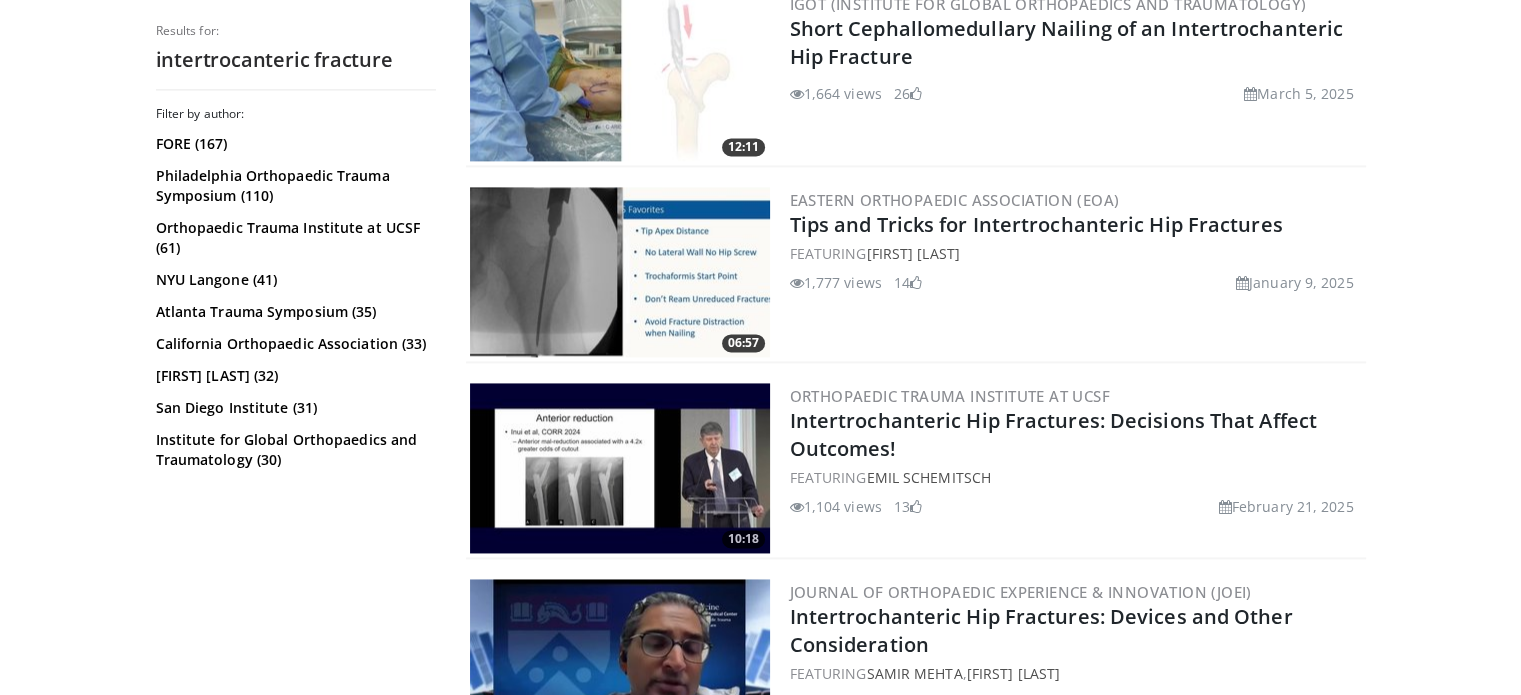 click at bounding box center [620, 272] 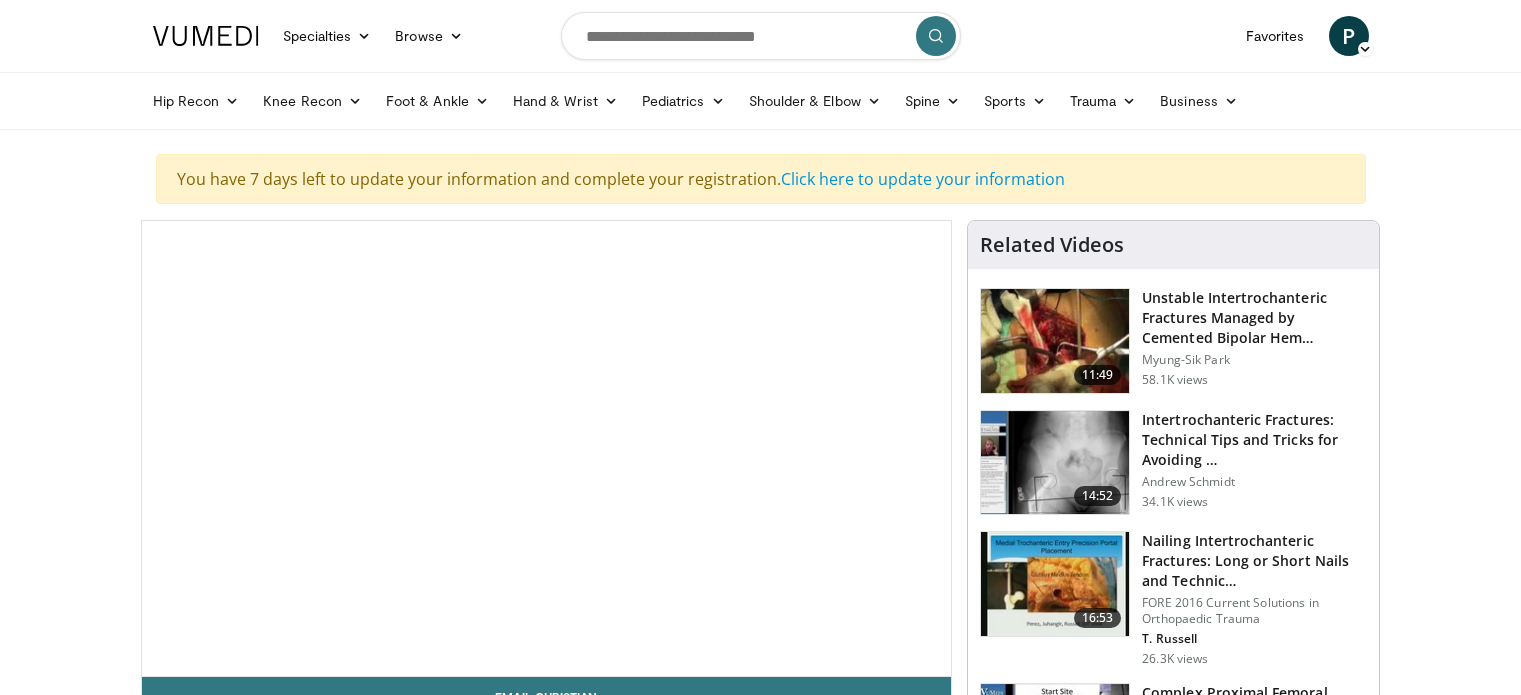 scroll, scrollTop: 0, scrollLeft: 0, axis: both 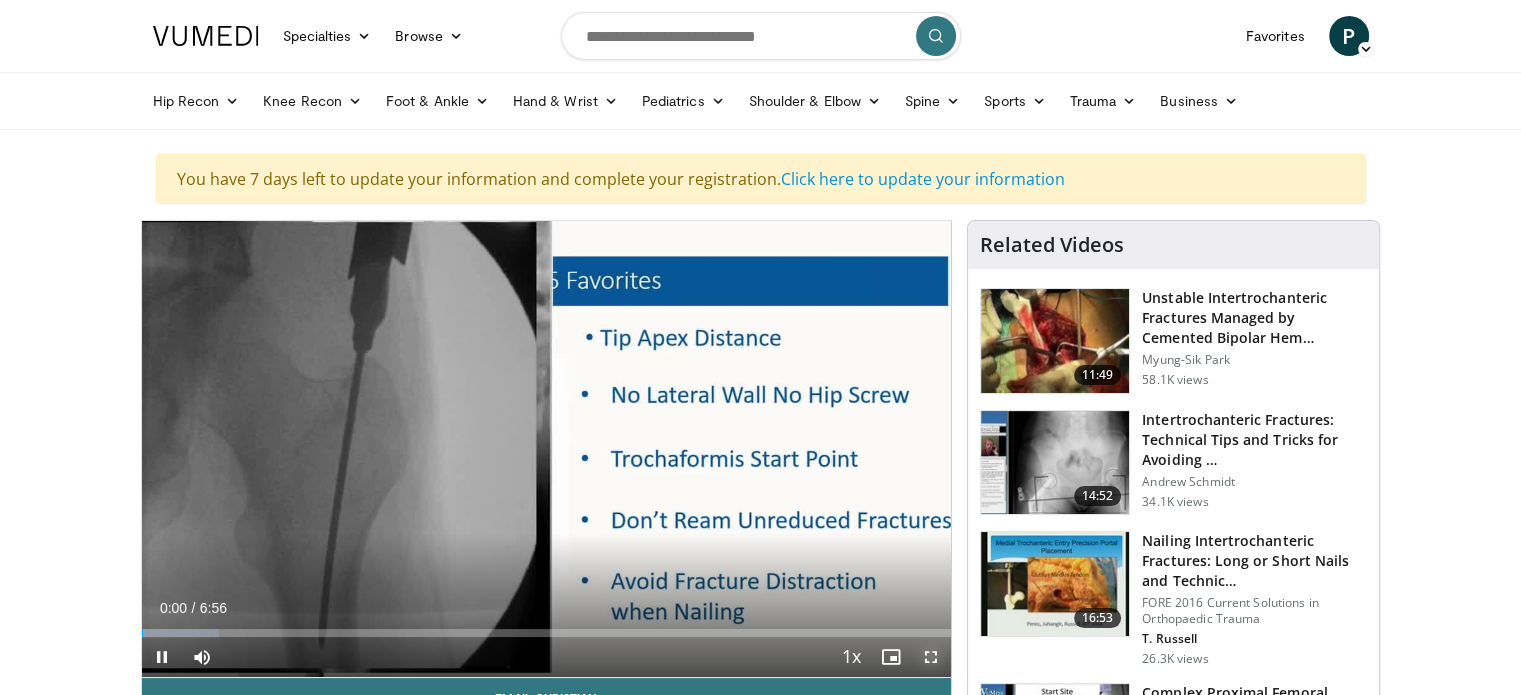 click 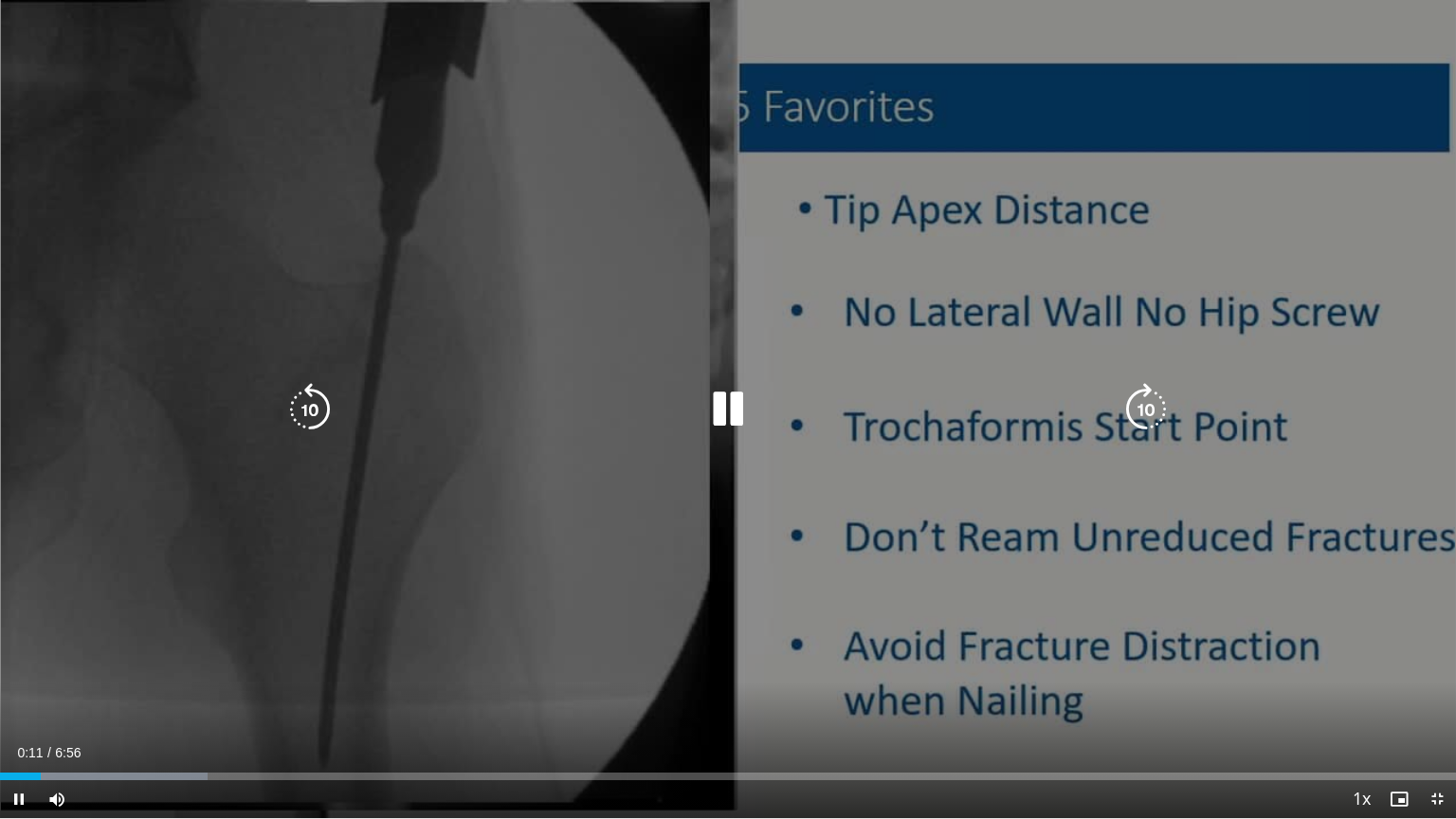click on "10 seconds
Tap to unmute" 